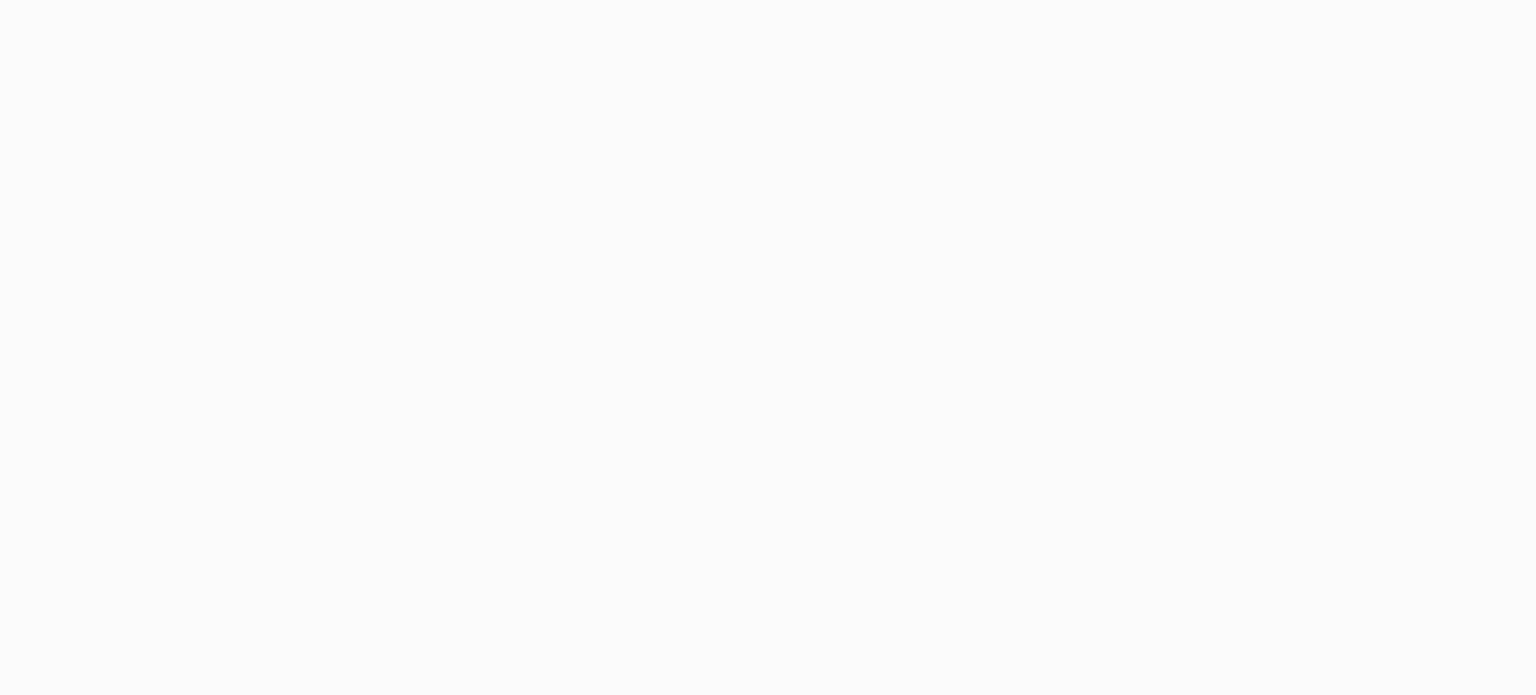 scroll, scrollTop: 0, scrollLeft: 0, axis: both 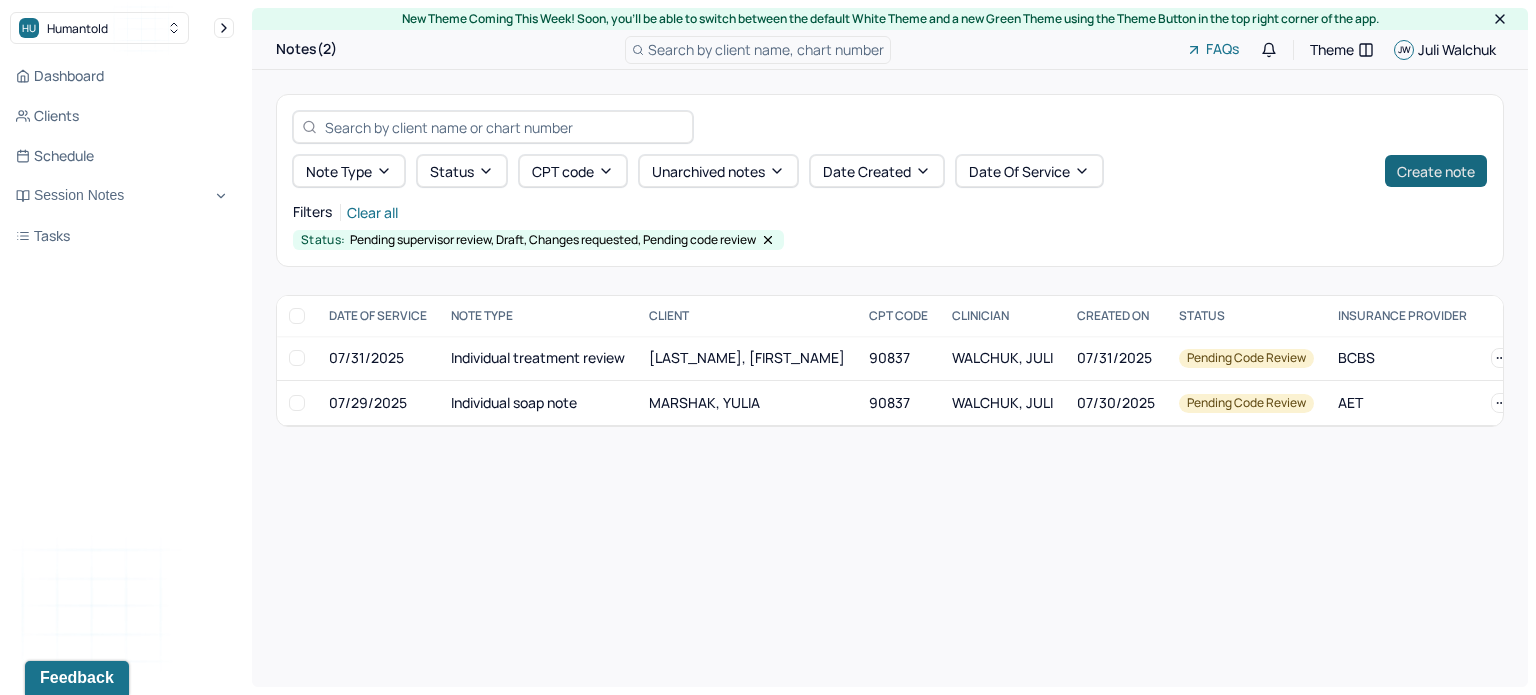 click on "Create note" at bounding box center [1436, 171] 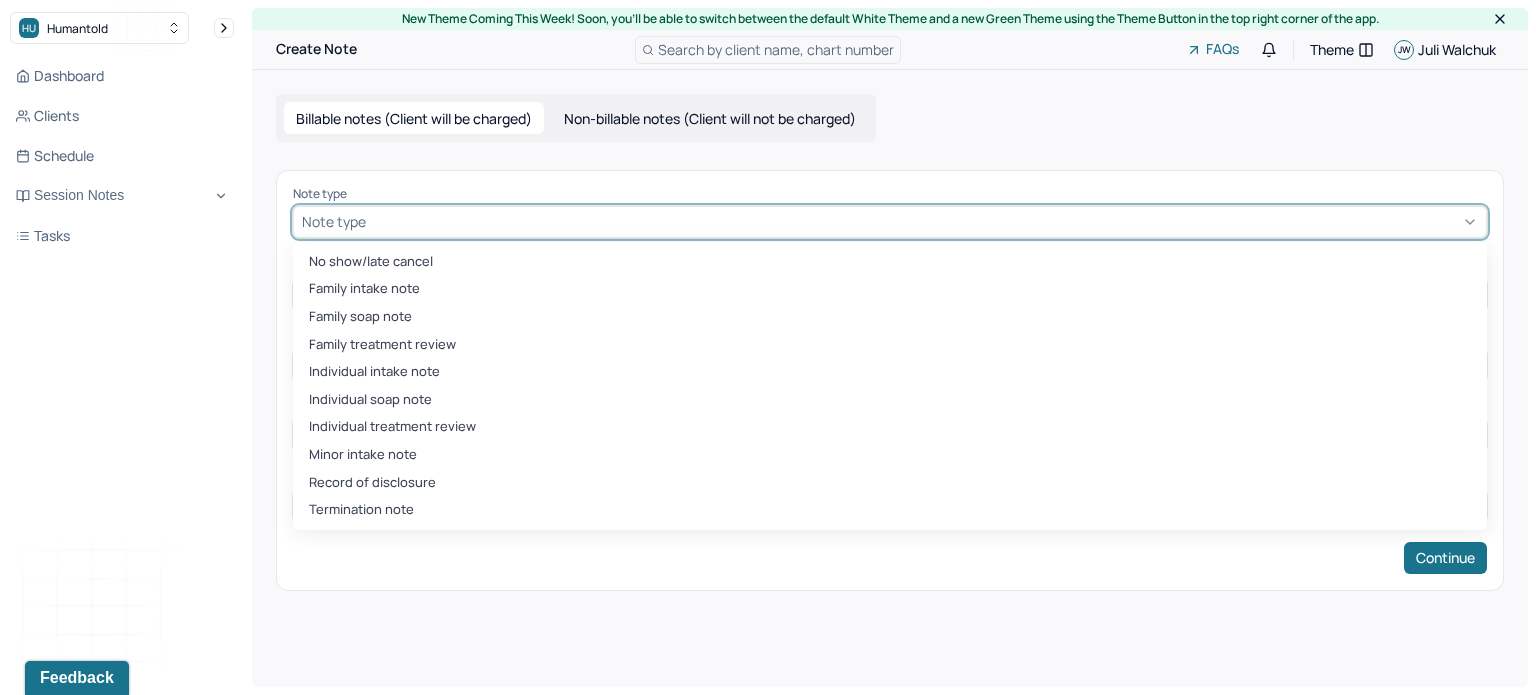 click on "Note type" at bounding box center [890, 222] 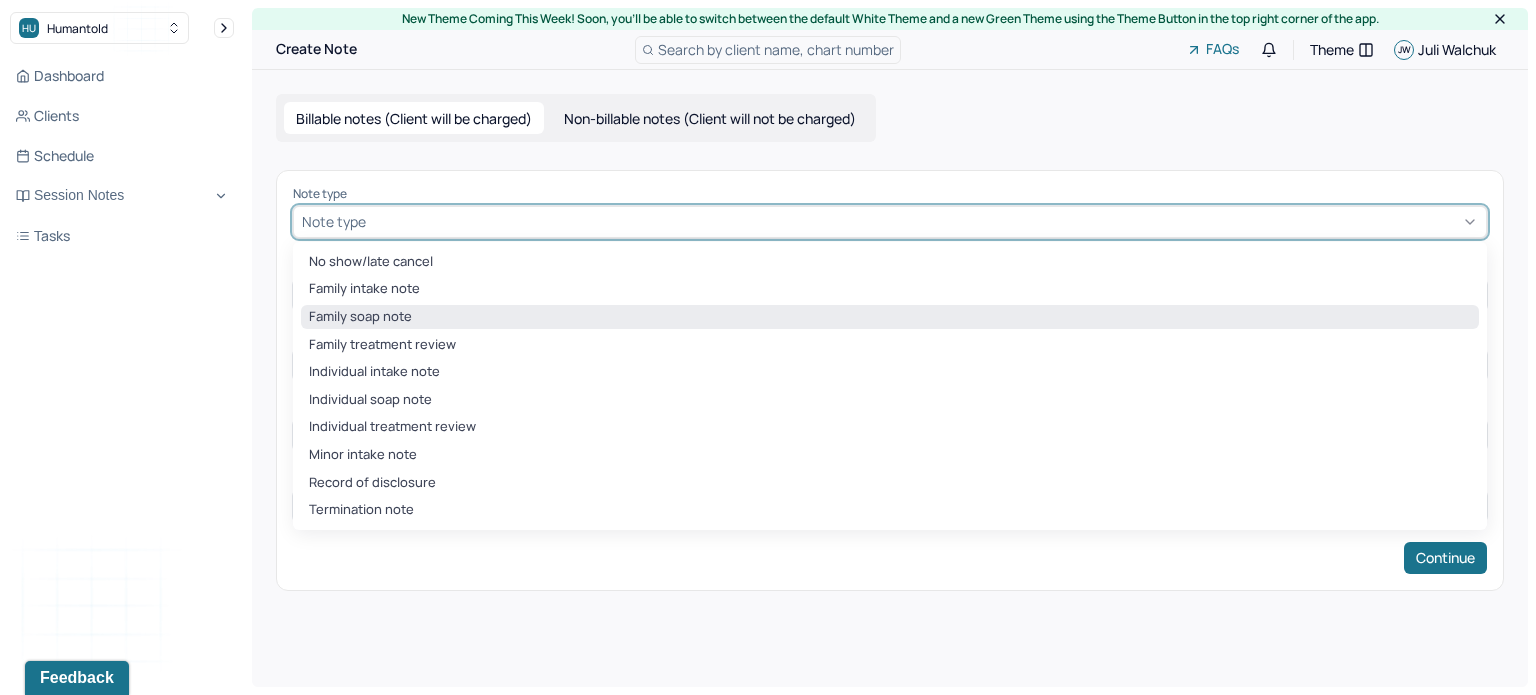click on "Family soap note" at bounding box center [890, 317] 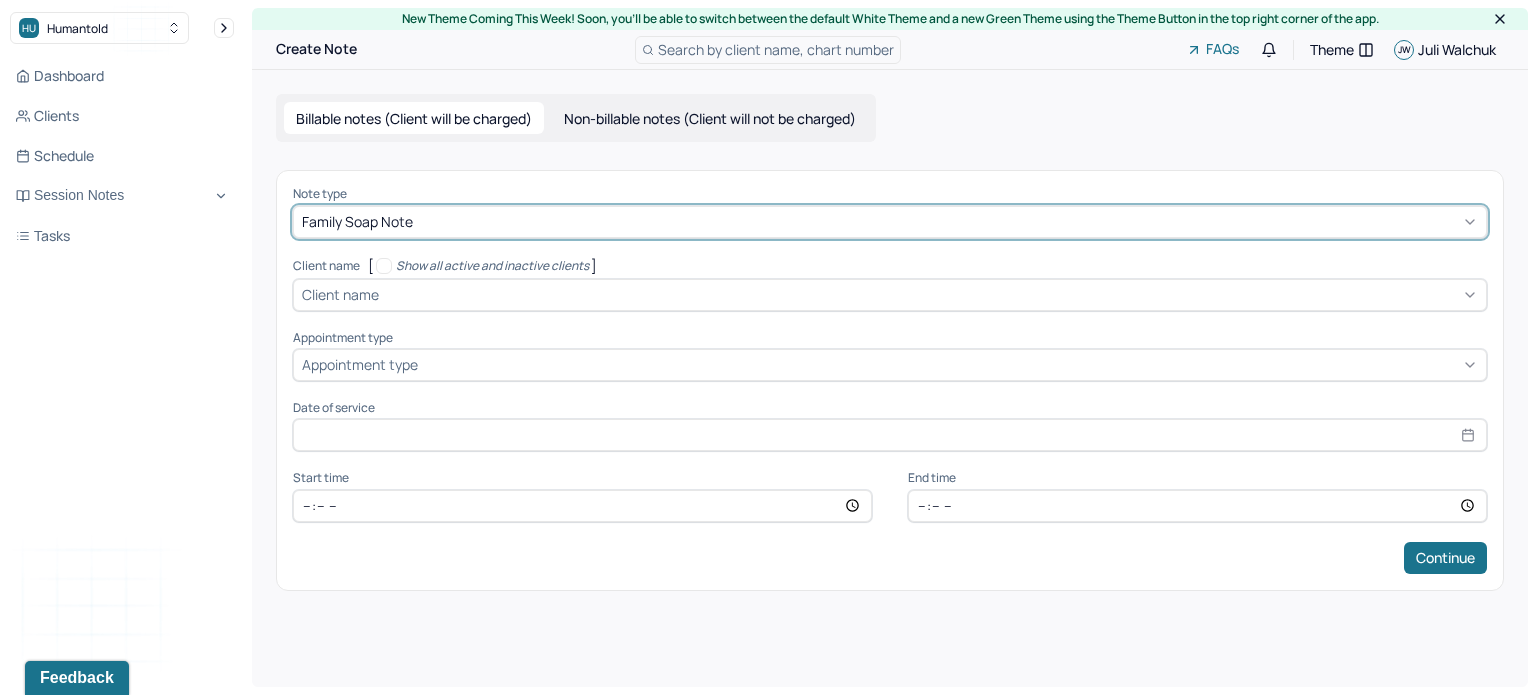 click on "Client name" at bounding box center (340, 294) 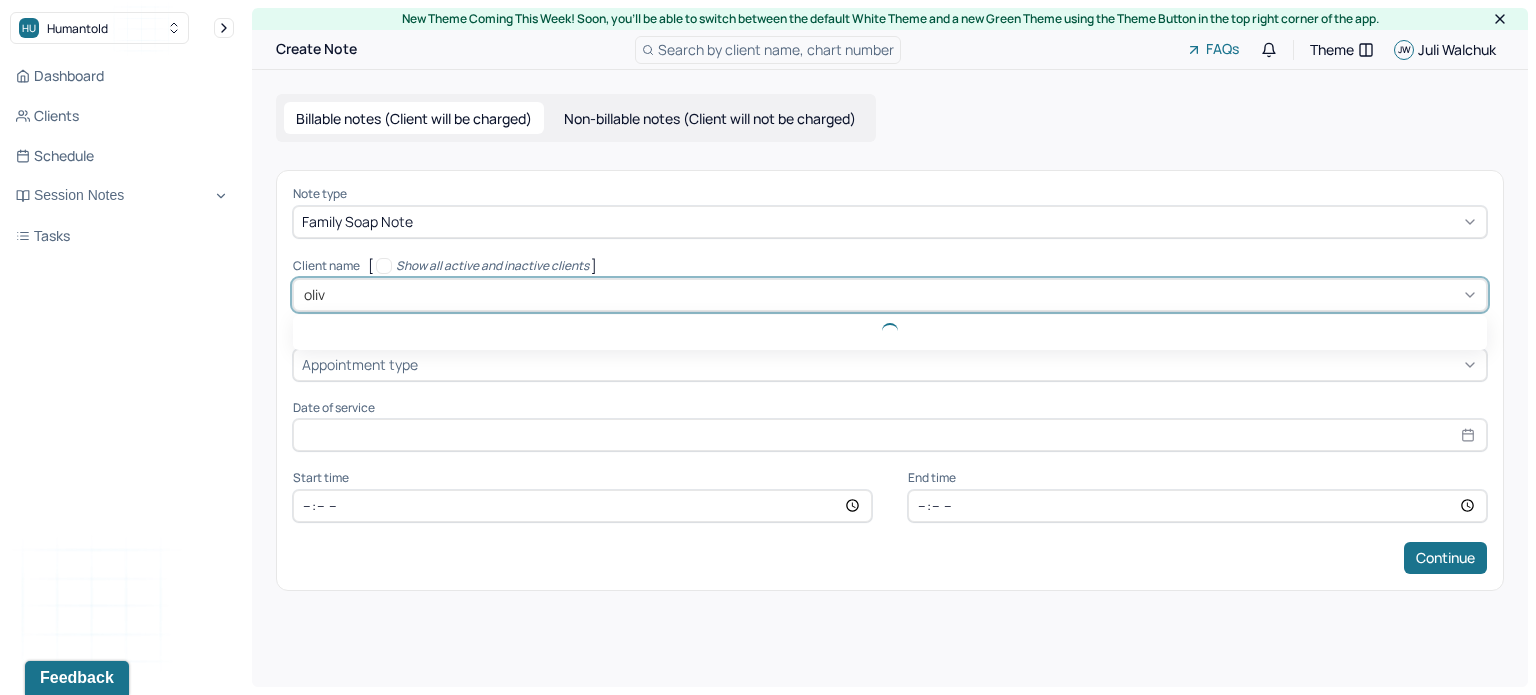 type on "olivi" 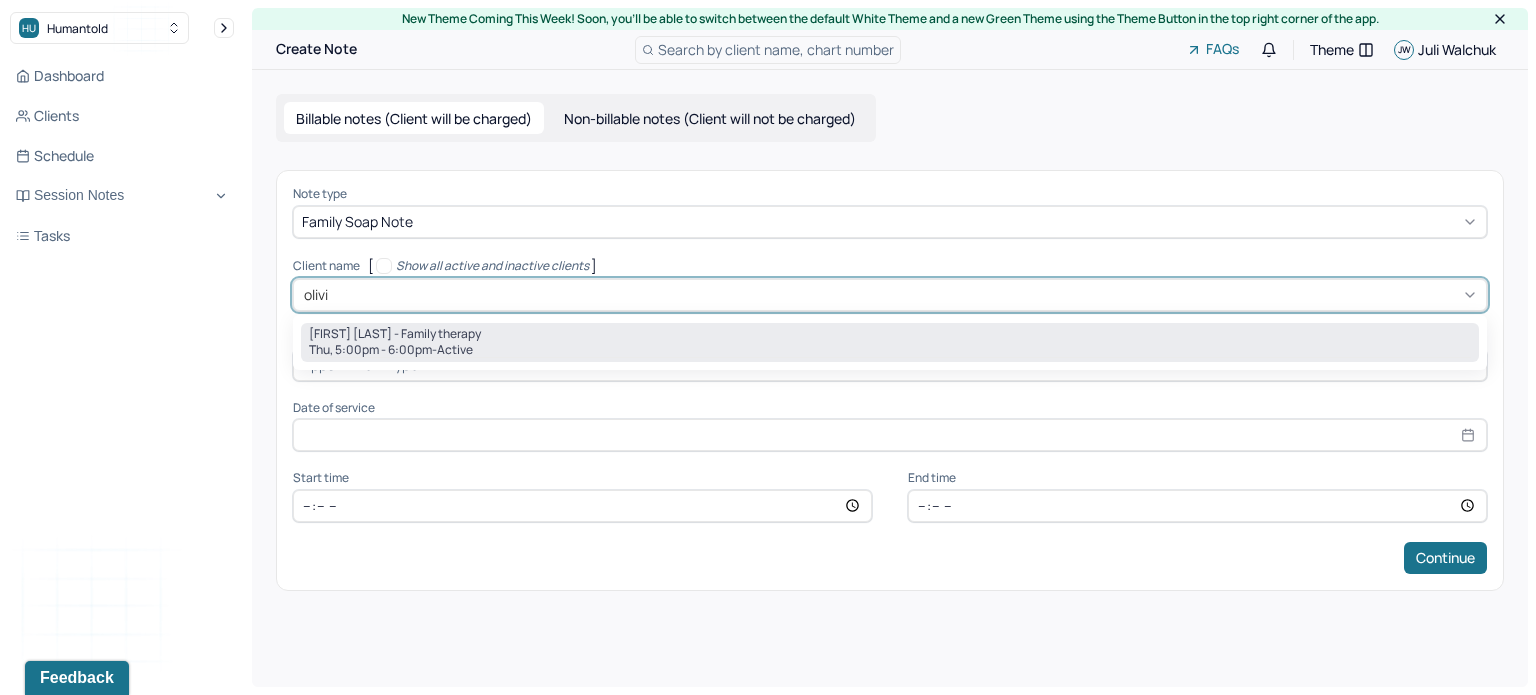 click on "[FIRST] [LAST] - Family therapy" at bounding box center (395, 334) 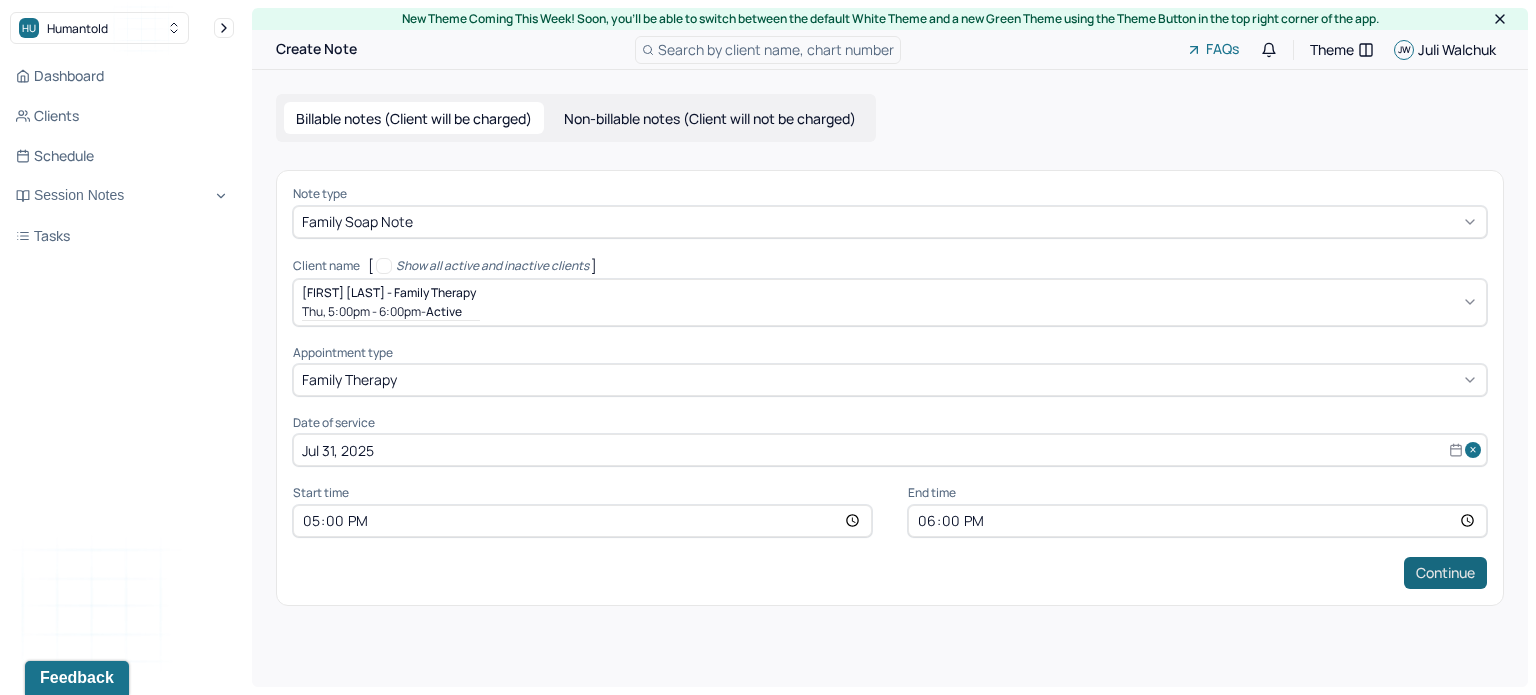 click on "Continue" at bounding box center [1445, 573] 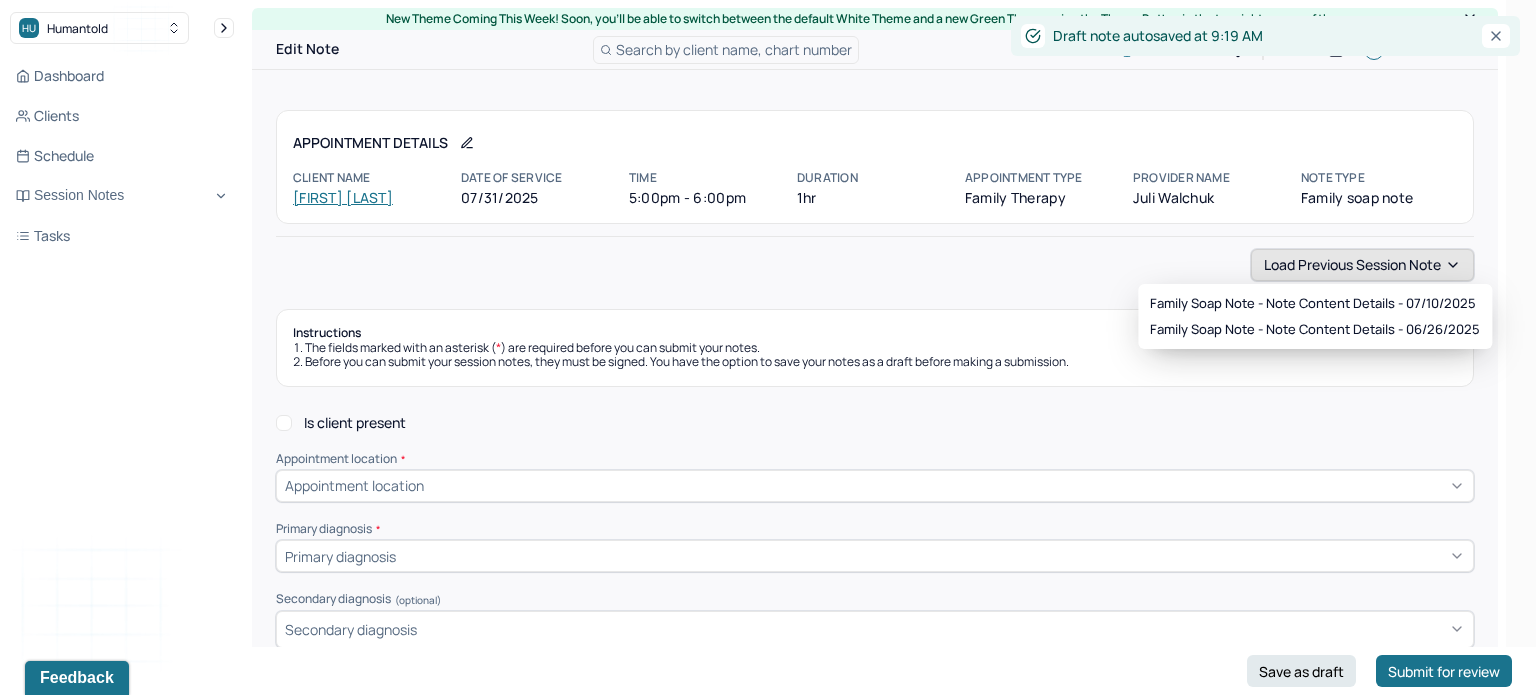 click on "Load previous session note" at bounding box center (1362, 265) 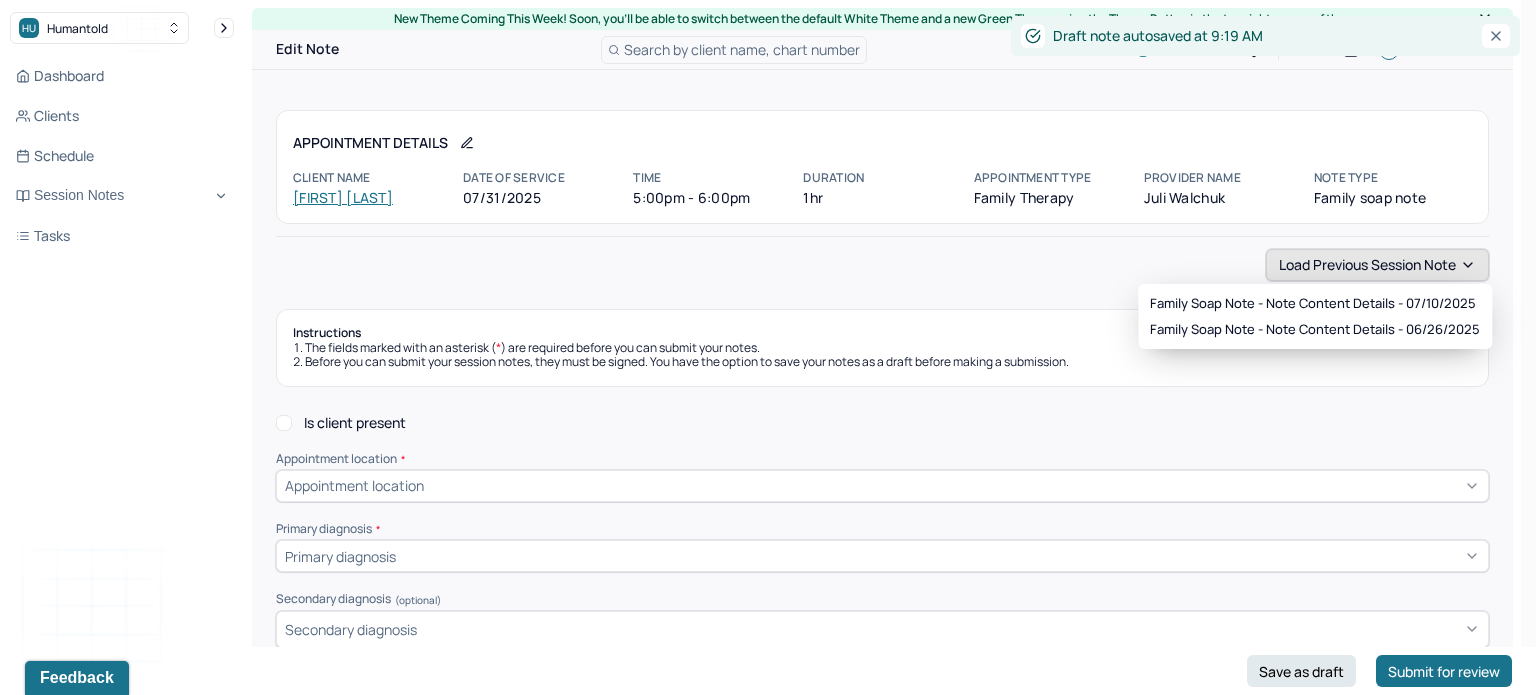 click on "Load previous session note" at bounding box center (1377, 265) 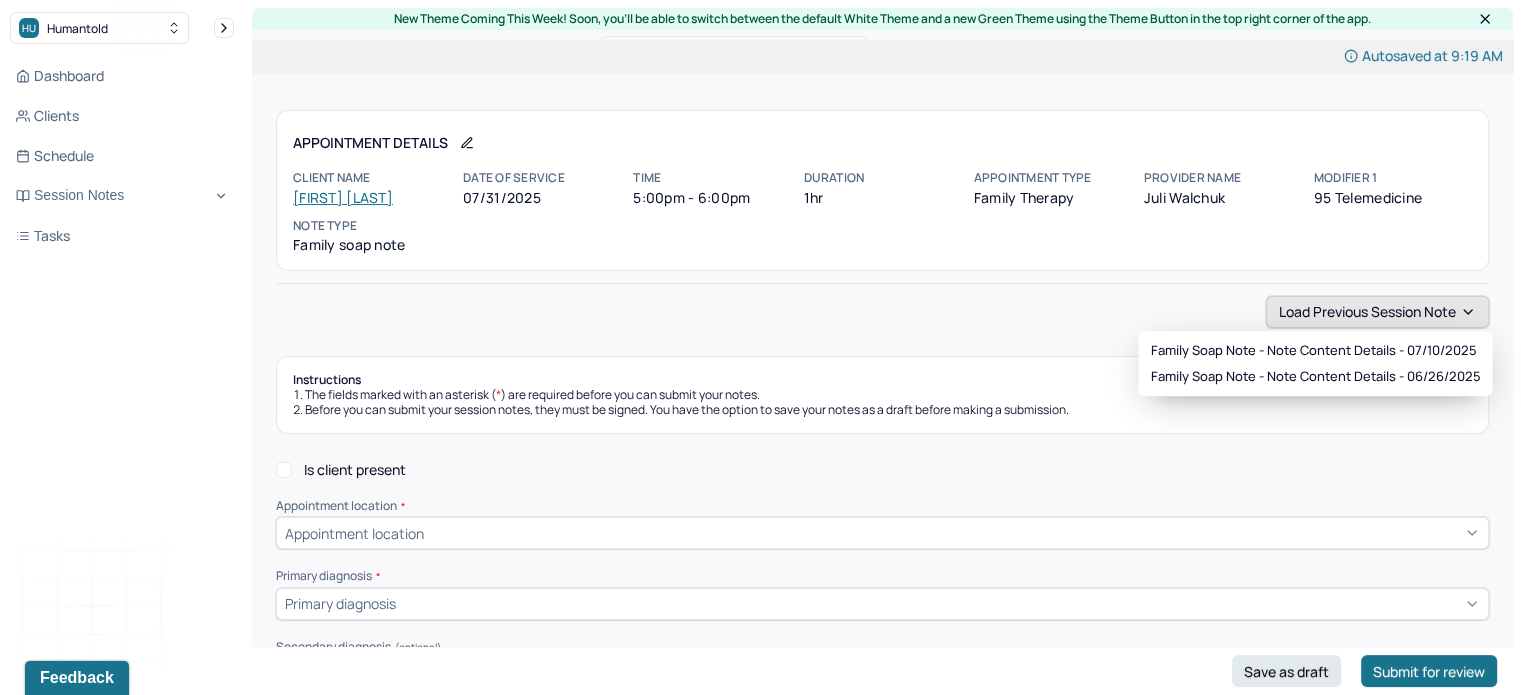 click on "Load previous session note" at bounding box center [1377, 312] 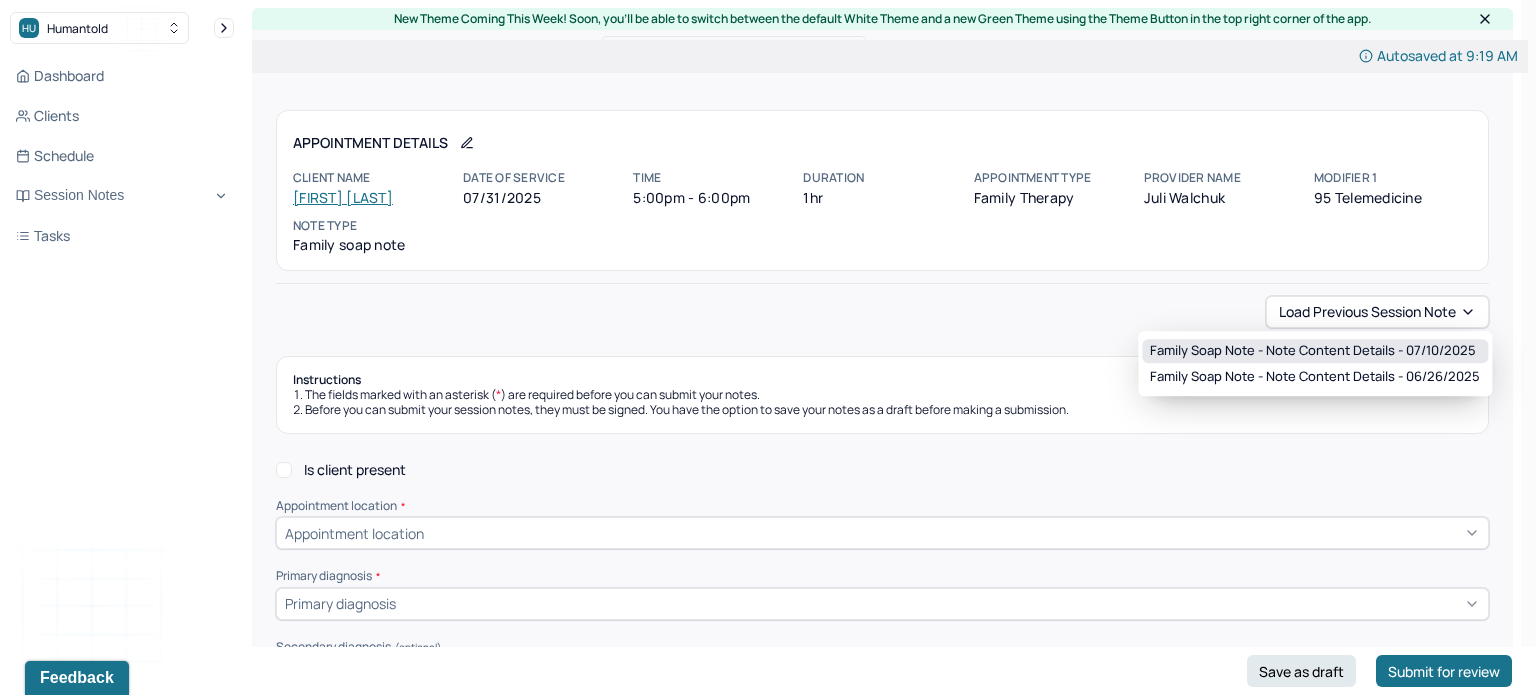 click on "Family soap note   - Note content Details -   07/10/2025" at bounding box center (1313, 351) 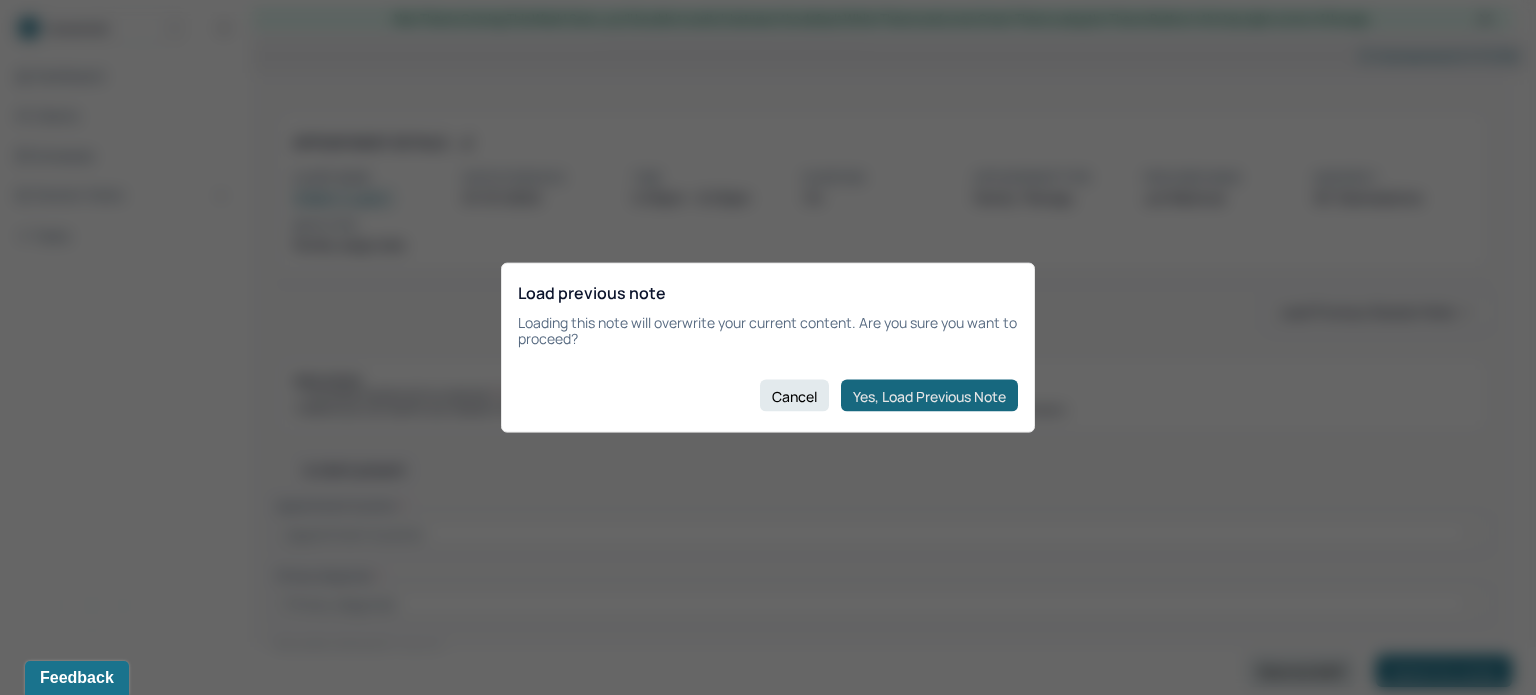 click on "Yes, Load Previous Note" at bounding box center (929, 396) 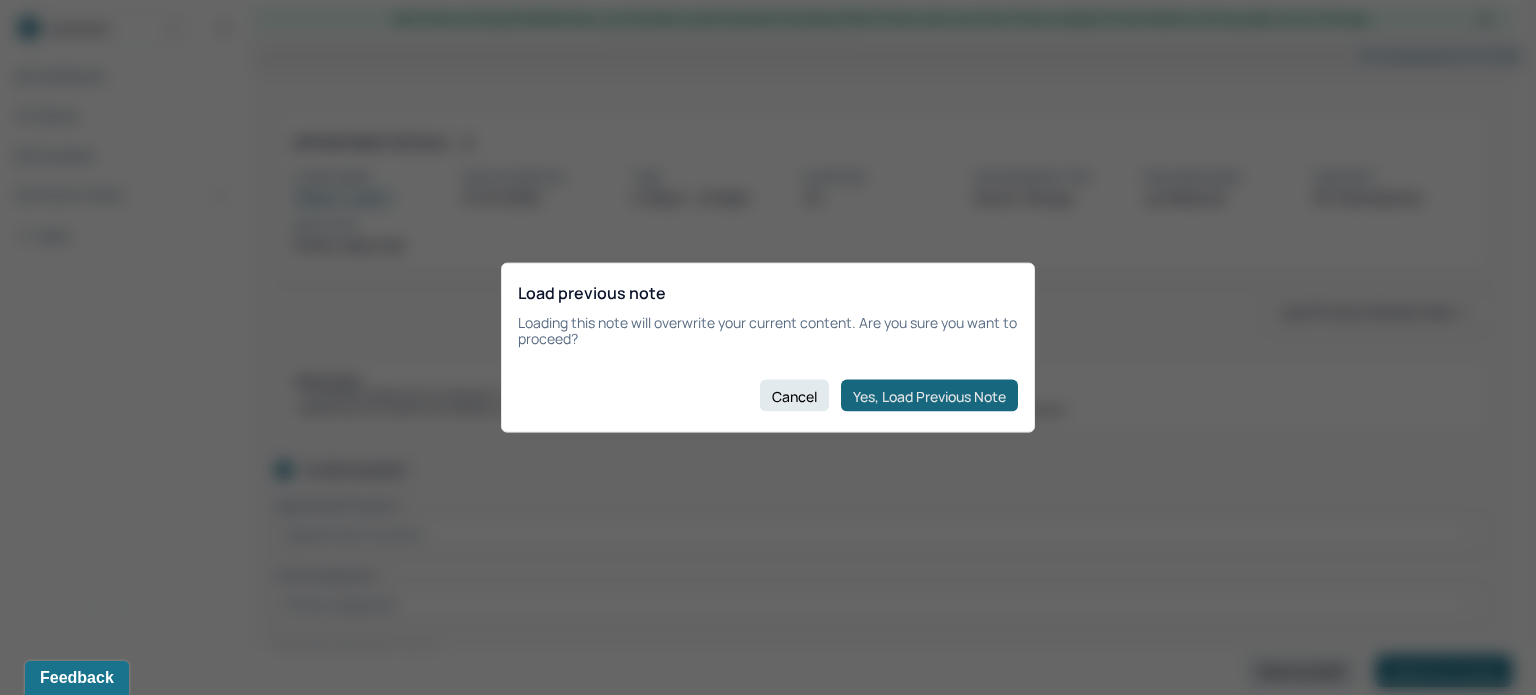 checkbox on "true" 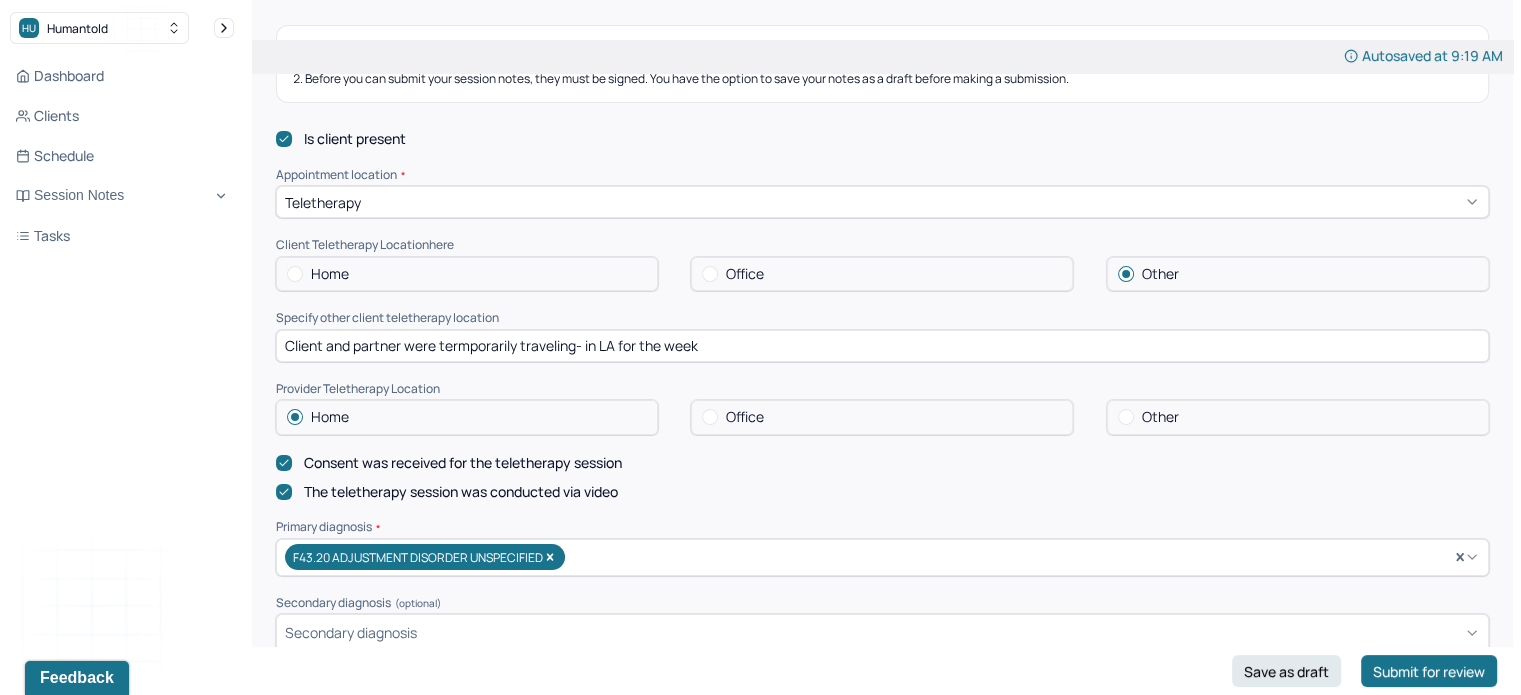 scroll, scrollTop: 375, scrollLeft: 0, axis: vertical 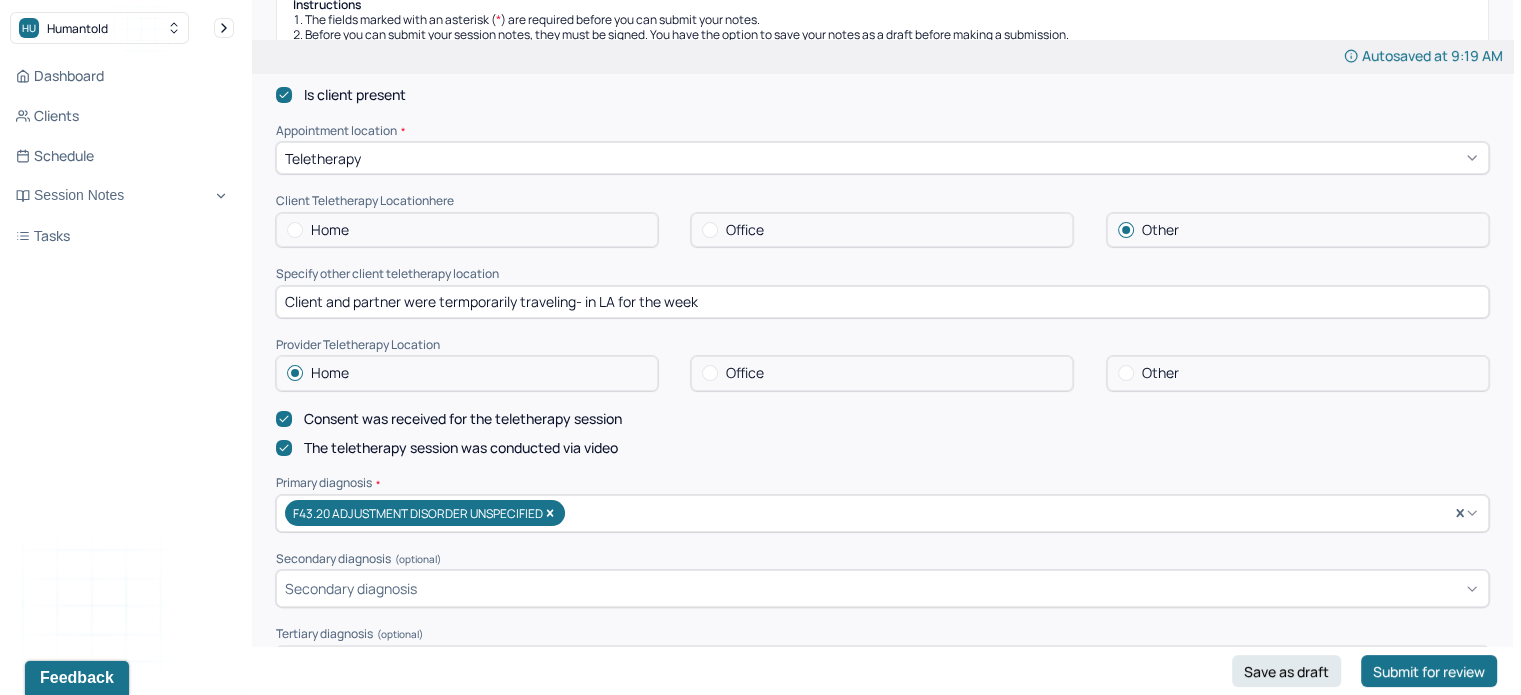 click on "Client and partner were termporarily traveling- in LA for the week" at bounding box center (882, 302) 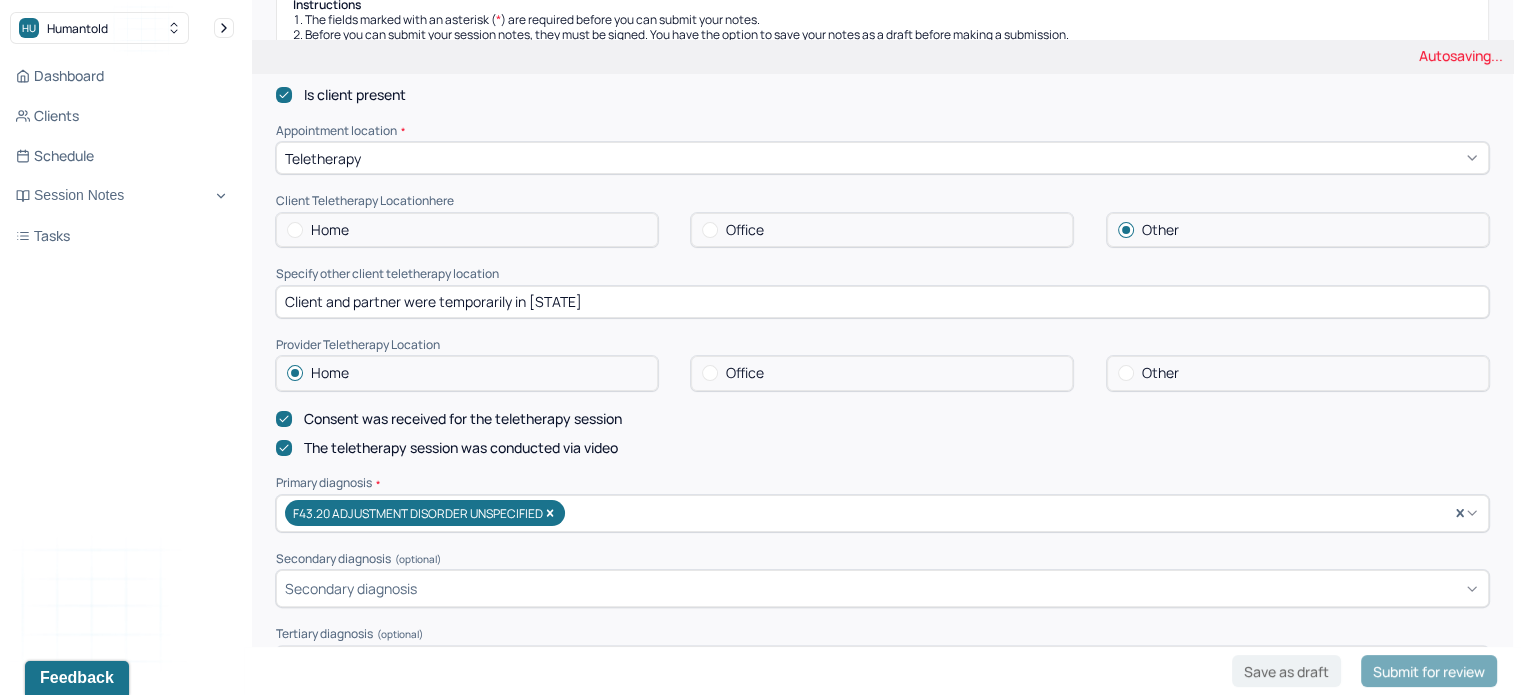 scroll, scrollTop: 427, scrollLeft: 0, axis: vertical 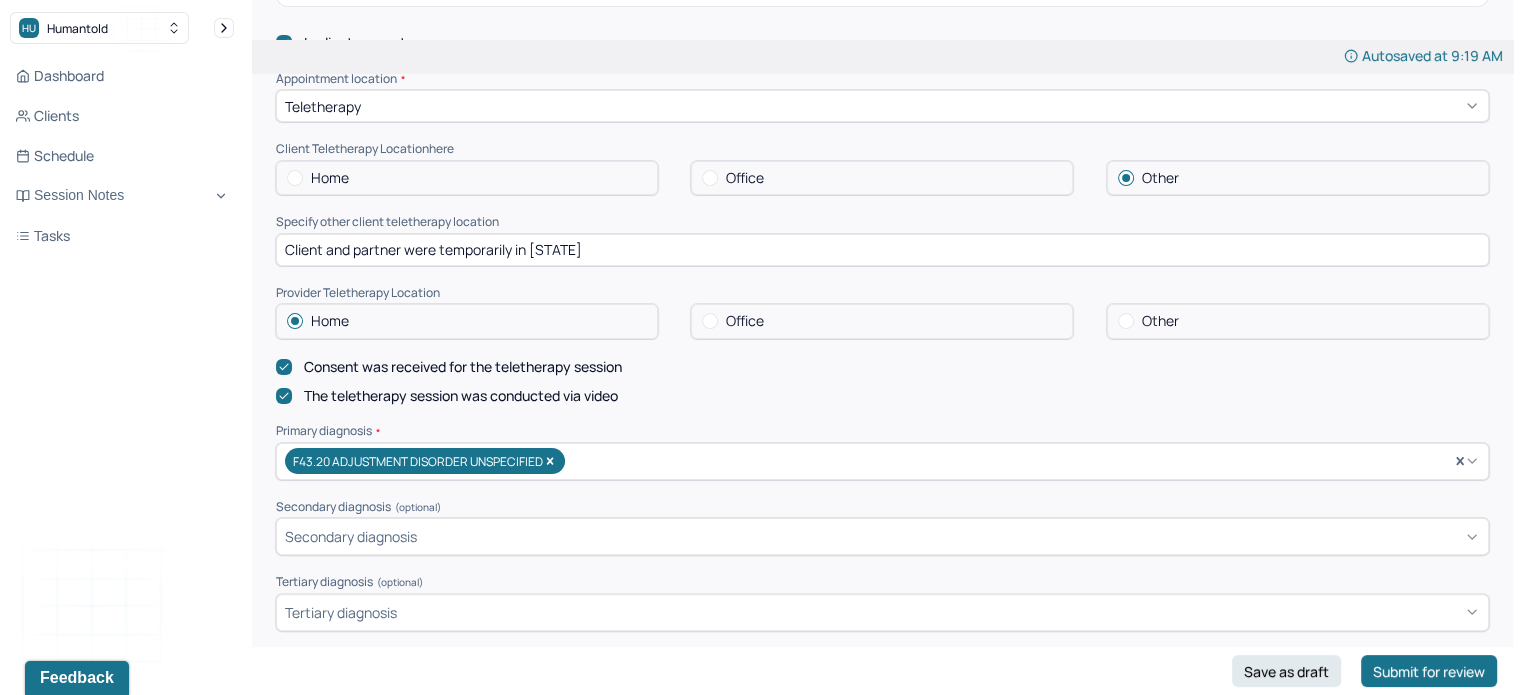 drag, startPoint x: 596, startPoint y: 255, endPoint x: 411, endPoint y: 243, distance: 185.38878 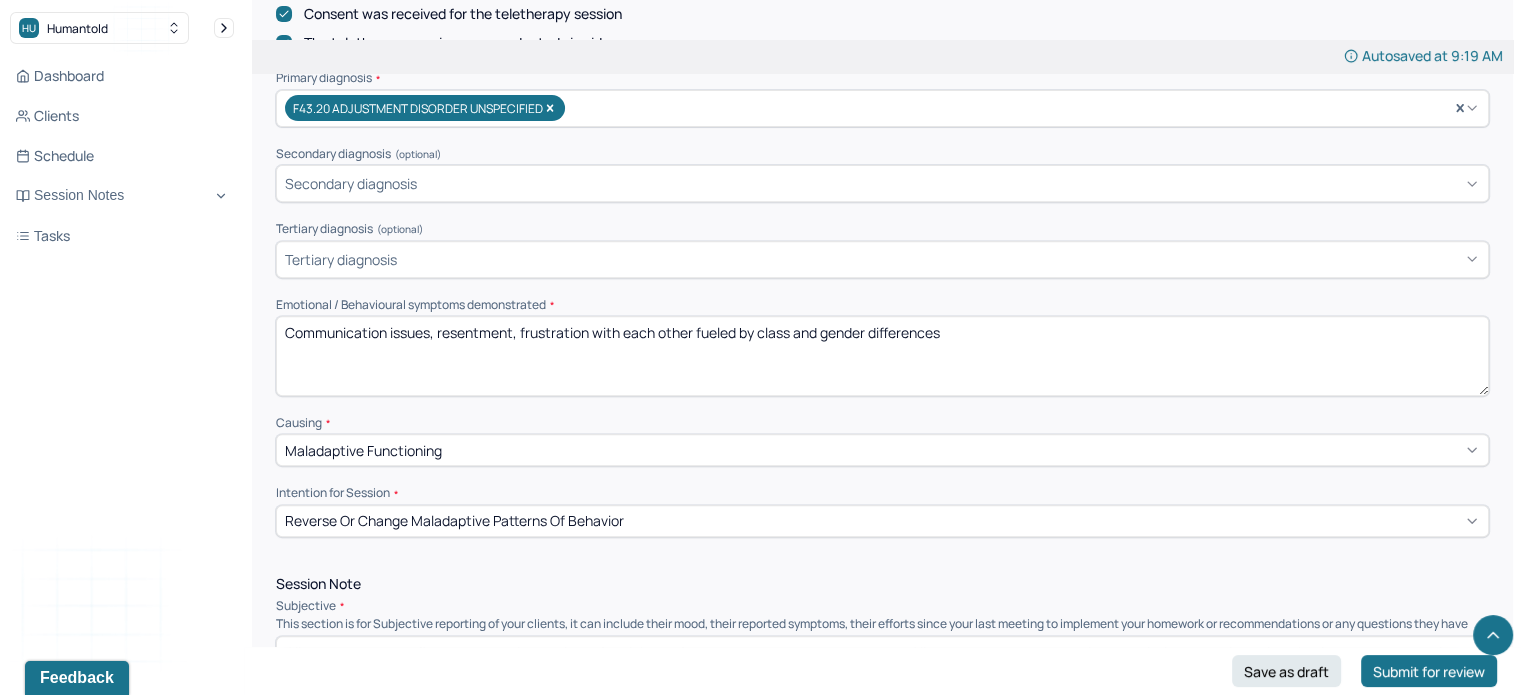 scroll, scrollTop: 822, scrollLeft: 0, axis: vertical 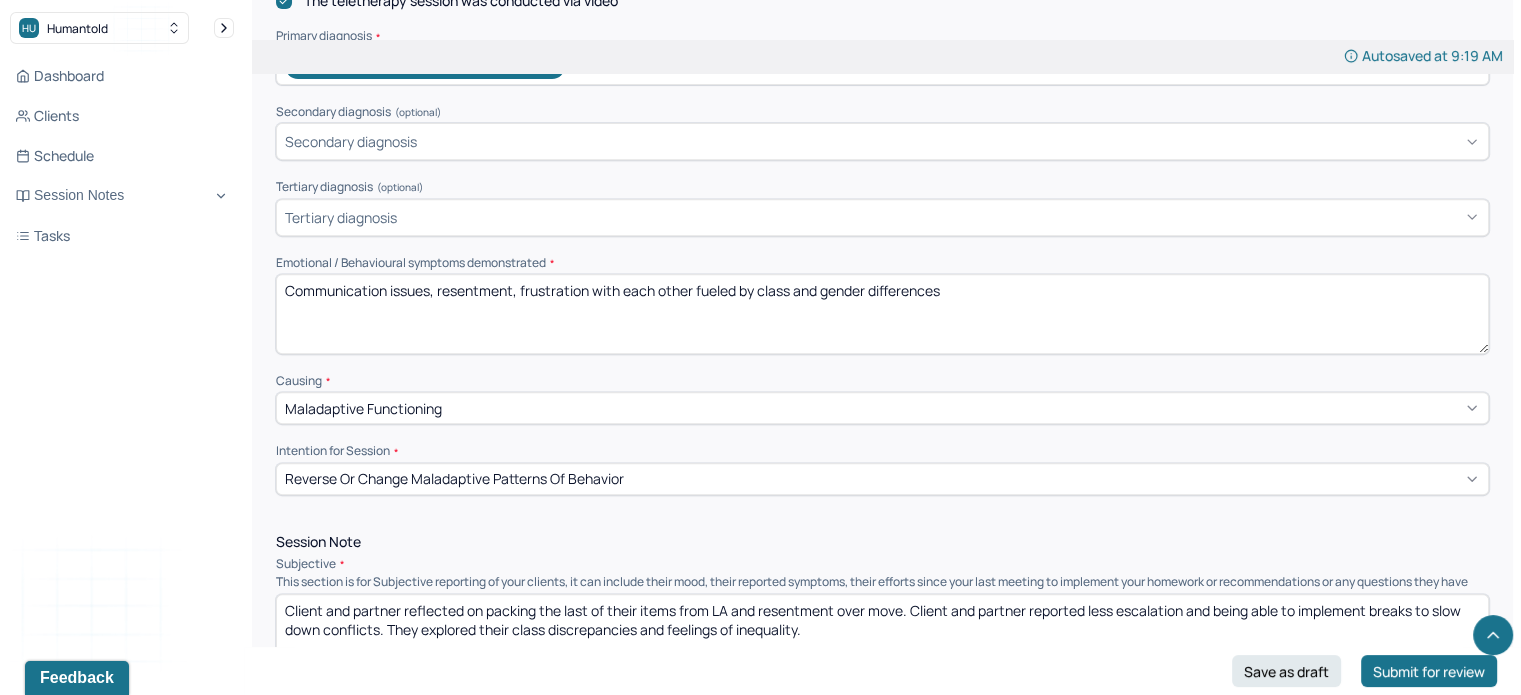type on "Client and partner were temporarily in [STATE]" 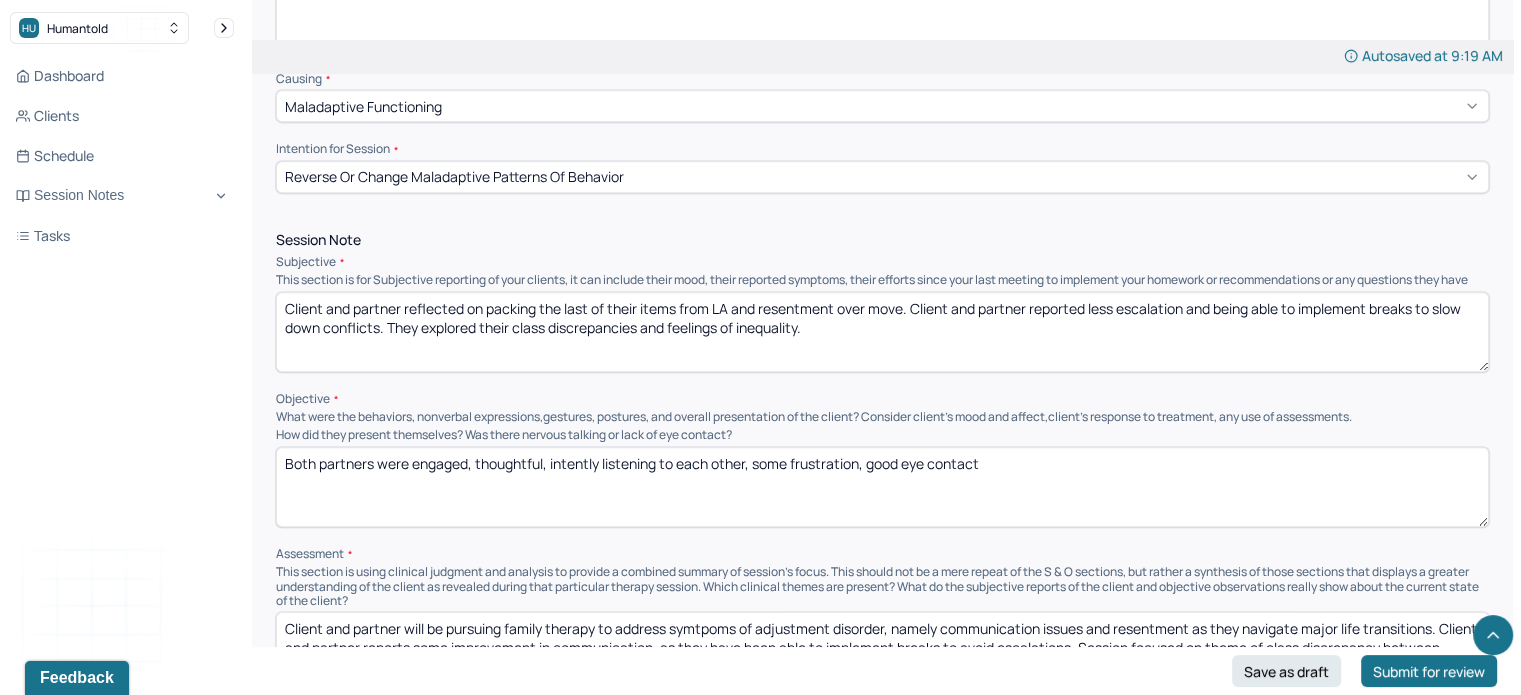 scroll, scrollTop: 1128, scrollLeft: 0, axis: vertical 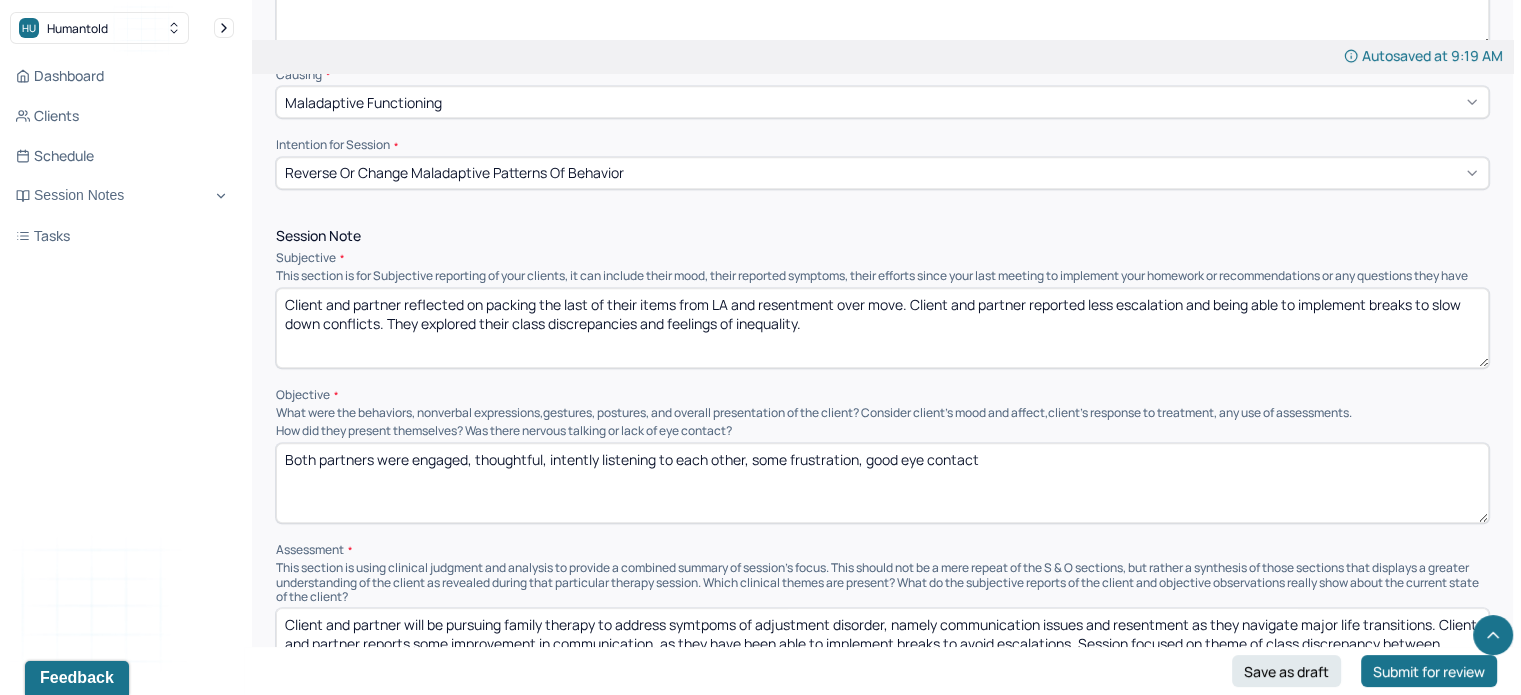 type on "Communication issues, resentment, challenges with expressions of anger" 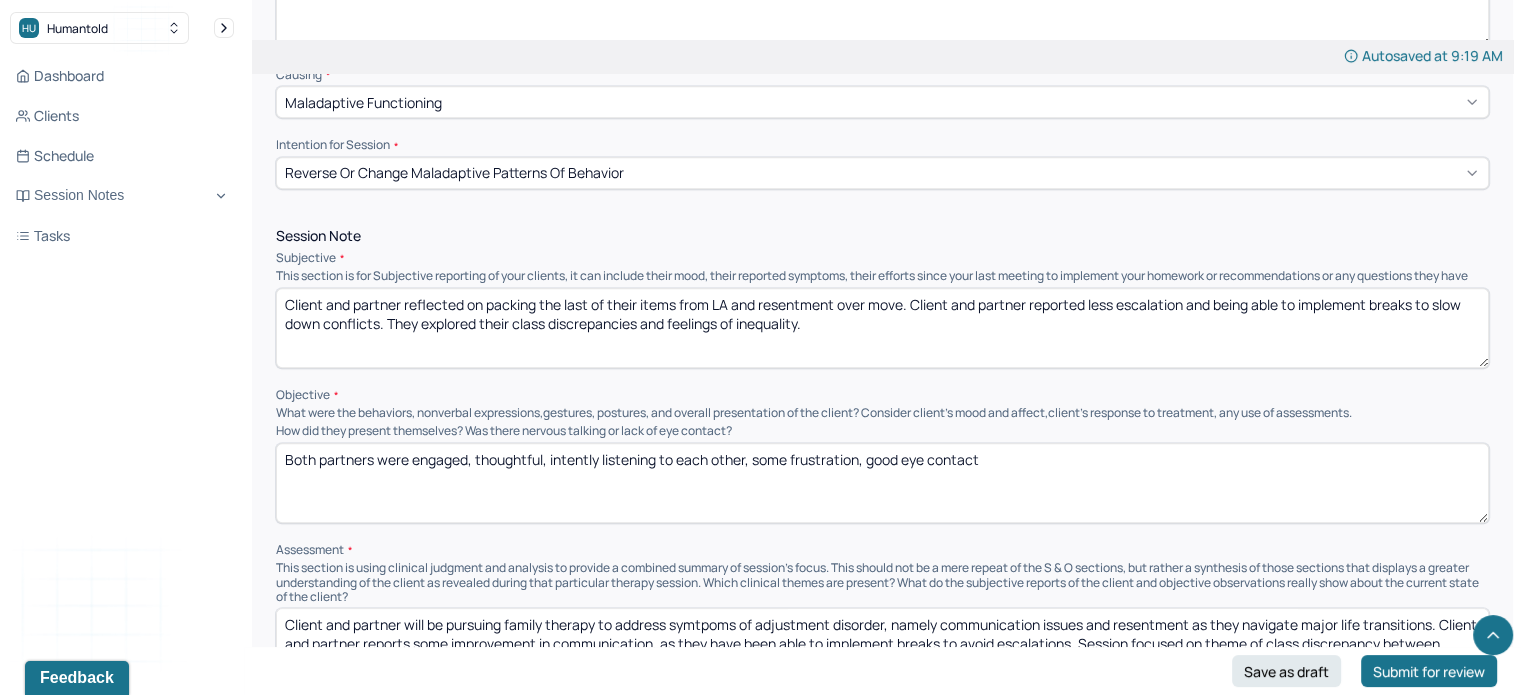 drag, startPoint x: 846, startPoint y: 355, endPoint x: 430, endPoint y: 306, distance: 418.8759 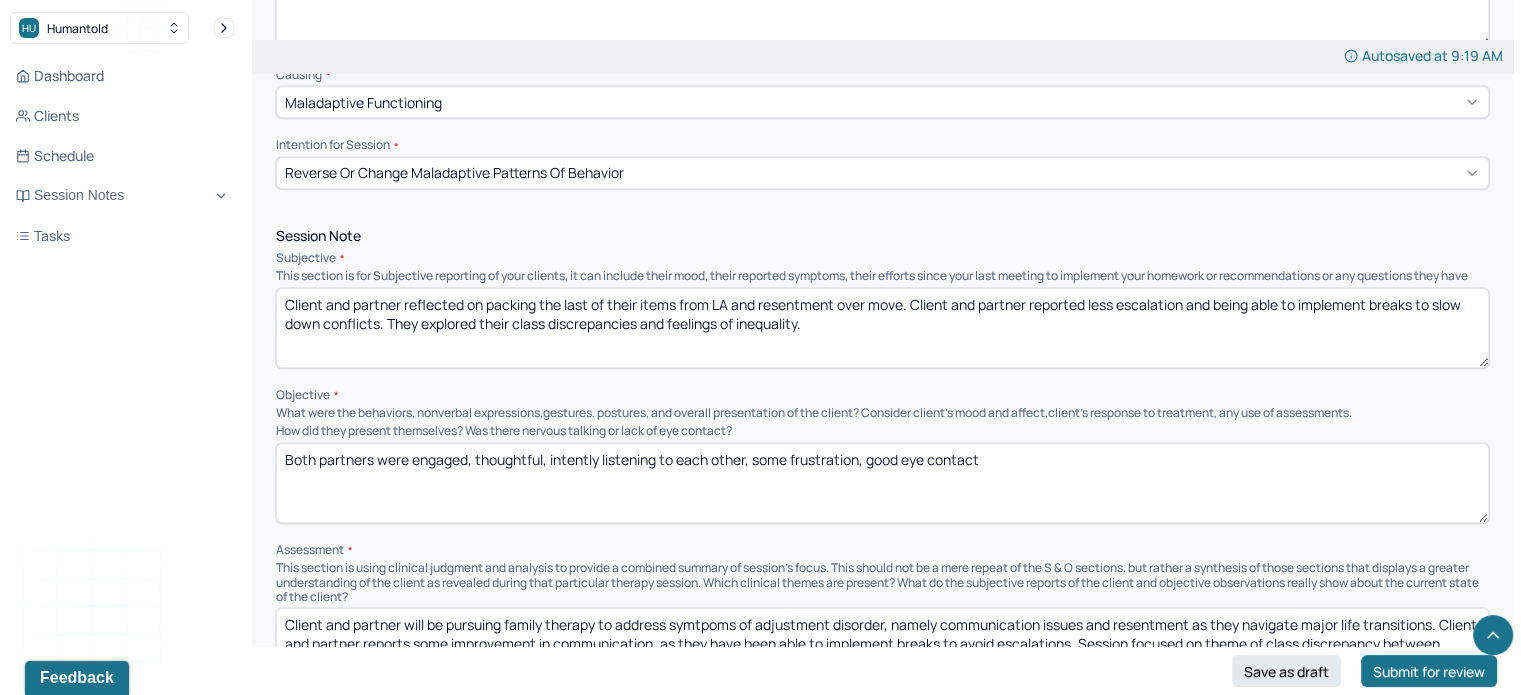 click on "Client and partner reflected on packing the last of their items from LA and resentment over move. Client and partner reported less escalation and being able to implement breaks to slow down conflicts. They explored their class discrepancies and feelings of inequality." at bounding box center [882, 328] 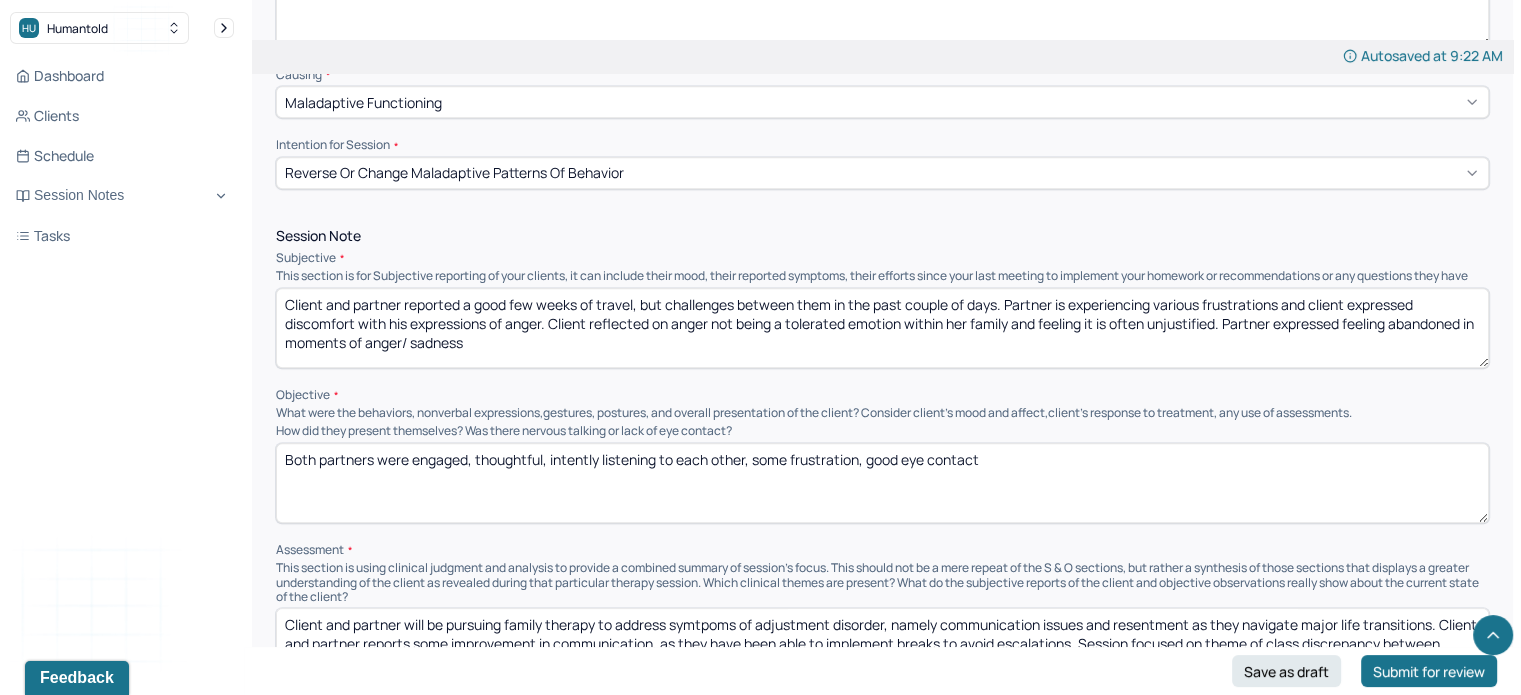 click on "Client and partner reported a good few weeks of travel, but challenges between them in the past couple of days. Partner is experiencing various frustrations and client expressed discomfort with his expressions of anger. Client reflected on anger not being a tolerated emotion within her family and feeling it is often unjustified. Partner expressed feeling abandoned in moments of anger/ sadness" at bounding box center (882, 328) 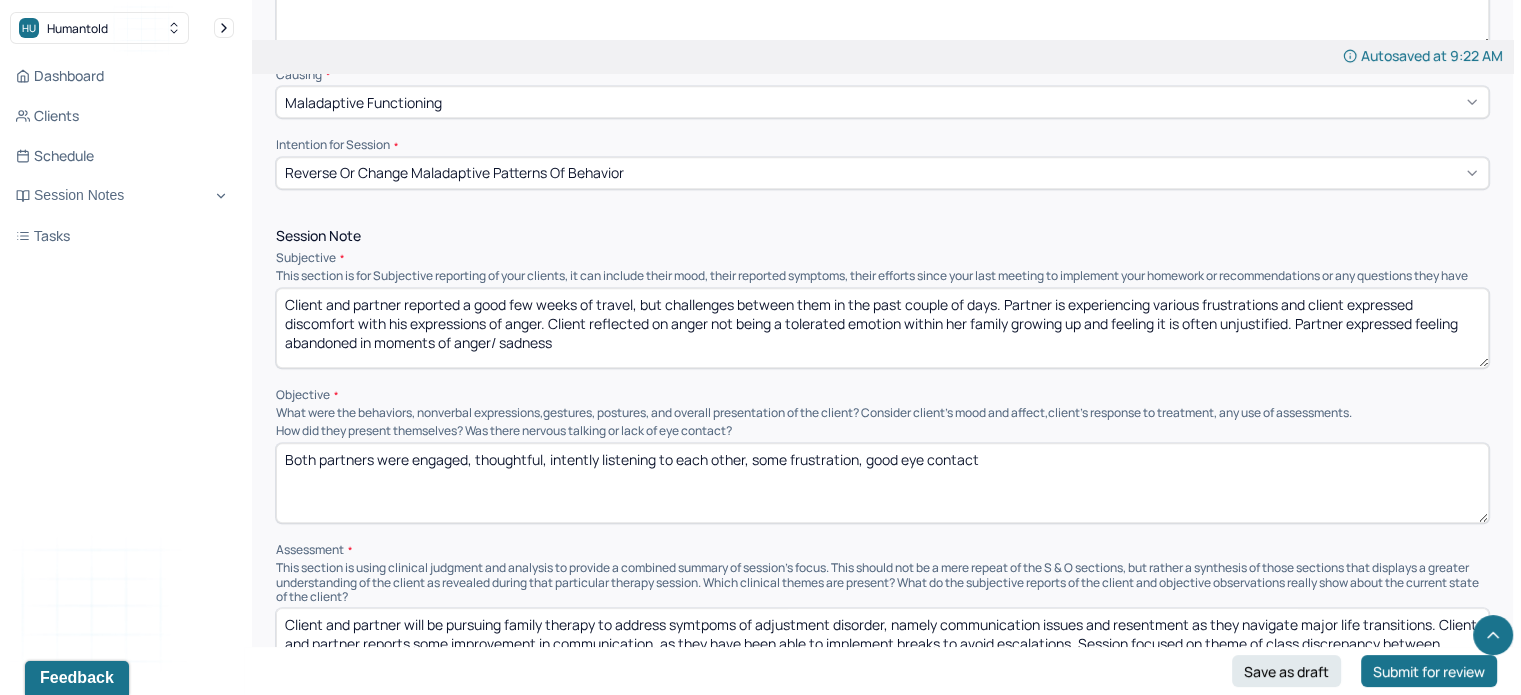 click on "Client and partner reported a good few weeks of travel, but challenges between them in the past couple of days. Partner is experiencing various frustrations and client expressed discomfort with his expressions of anger. Client reflected on anger not being a tolerated emotion within her family growing up and feeling it is often unjustified. Partner expressed feeling abandoned in moments of anger/ sadness" at bounding box center [882, 328] 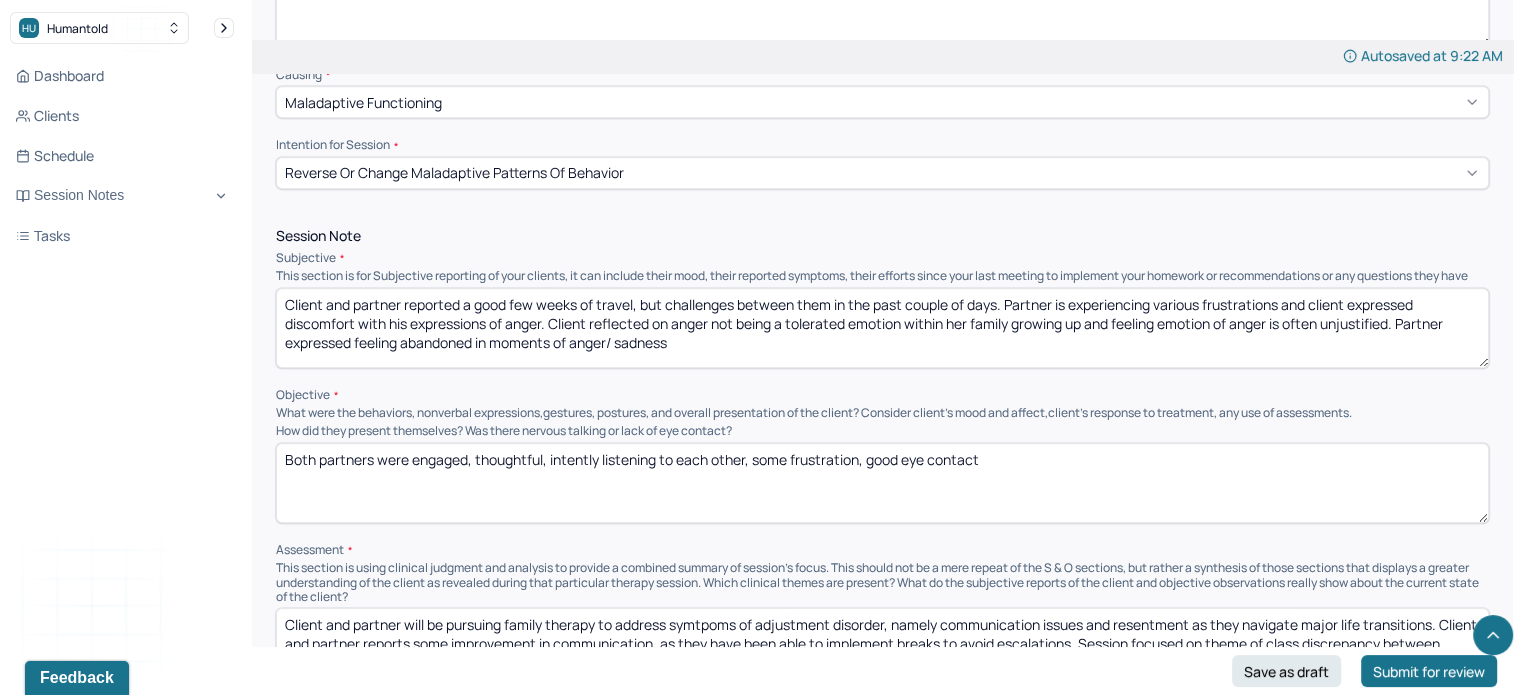 click on "Client and partner reported a good few weeks of travel, but challenges between them in the past couple of days. Partner is experiencing various frustrations and client expressed discomfort with his expressions of anger. Client reflected on anger not being a tolerated emotion within her family growing up and feeling emtoino of anger is often unjustified. Partner expressed feeling abandoned in moments of anger/ sadness" at bounding box center (882, 328) 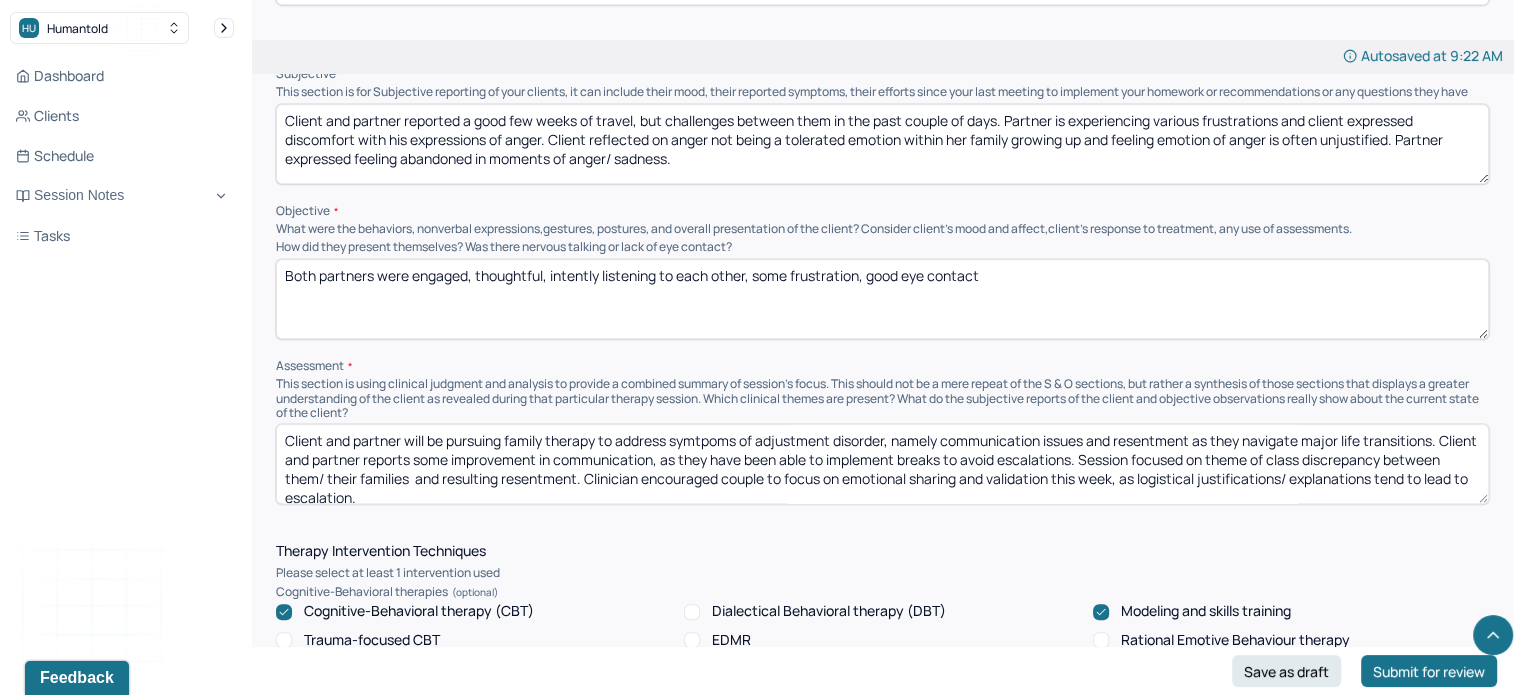 scroll, scrollTop: 1315, scrollLeft: 0, axis: vertical 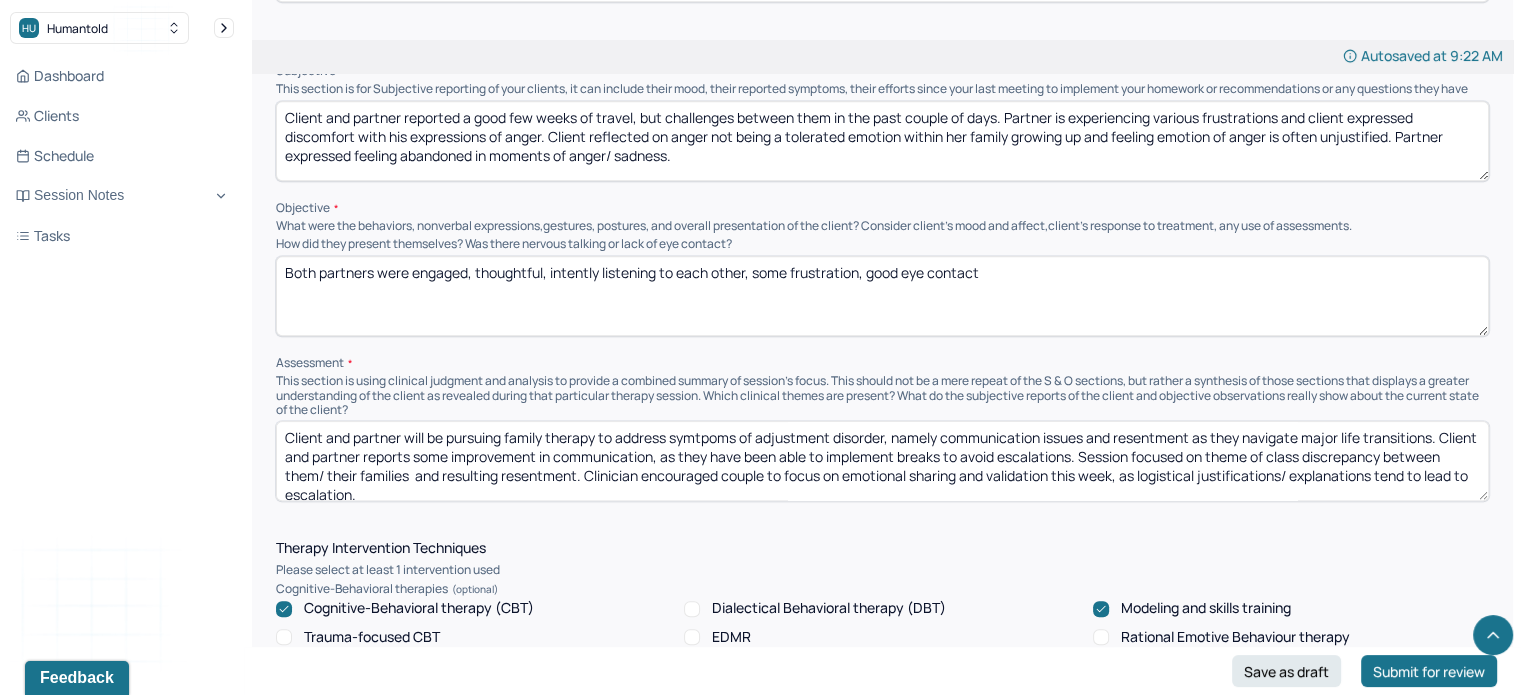 type on "Client and partner reported a good few weeks of travel, but challenges between them in the past couple of days. Partner is experiencing various frustrations and client expressed discomfort with his expressions of anger. Client reflected on anger not being a tolerated emotion within her family growing up and feeling emotion of anger is often unjustified. Partner expressed feeling abandoned in moments of anger/ sadness." 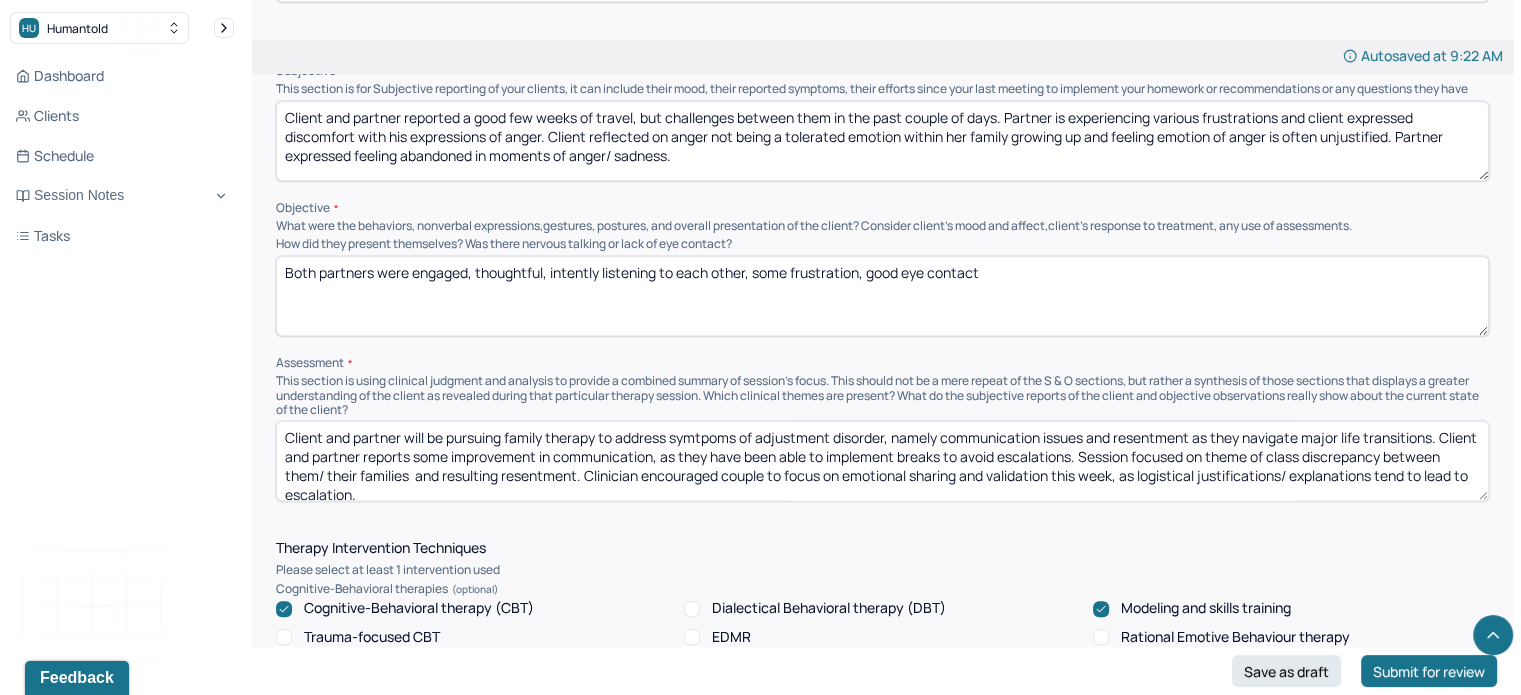 drag, startPoint x: 753, startPoint y: 284, endPoint x: 472, endPoint y: 279, distance: 281.0445 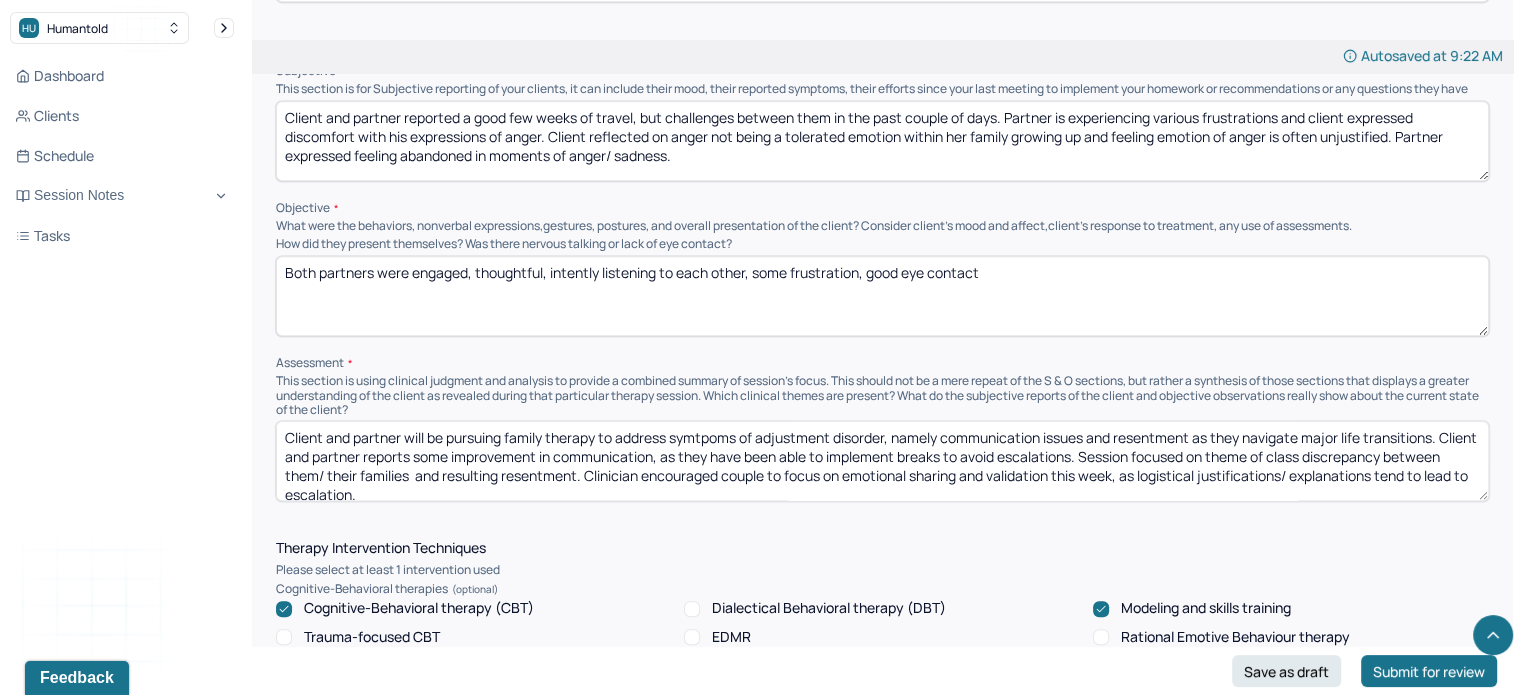 click on "Both partners were engaged, thoughtful, intently listening to each other, some frustration, good eye contact" at bounding box center [882, 296] 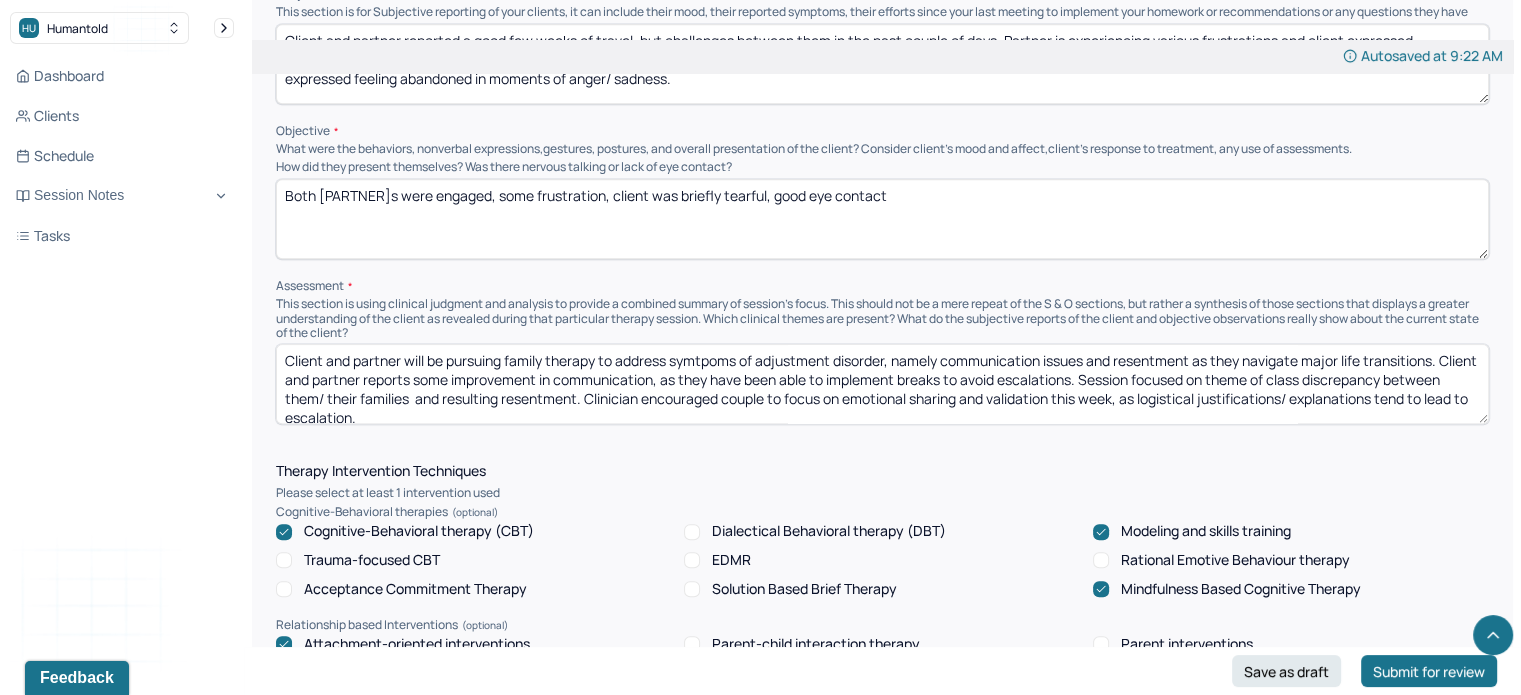 scroll, scrollTop: 1394, scrollLeft: 0, axis: vertical 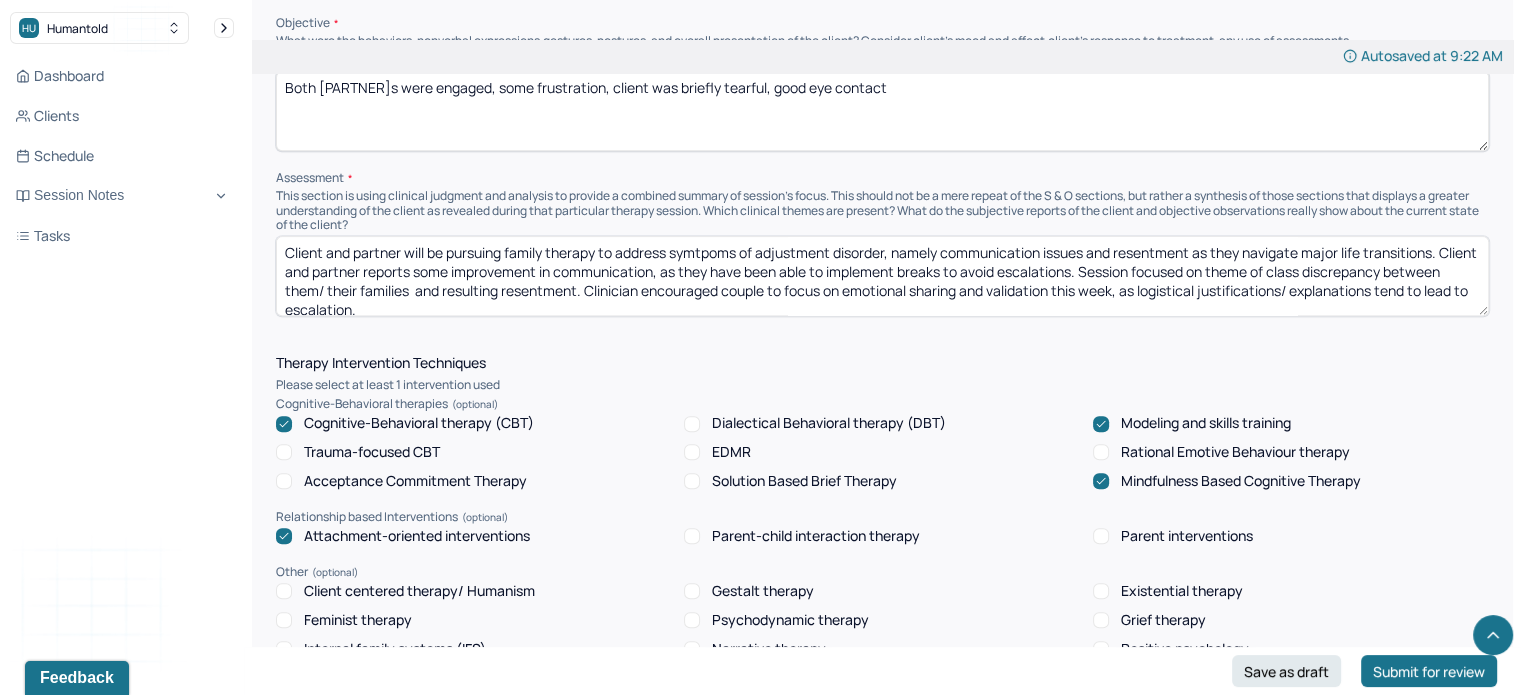 type on "Both [PARTNER]s were engaged, some frustration, client was briefly tearful, good eye contact" 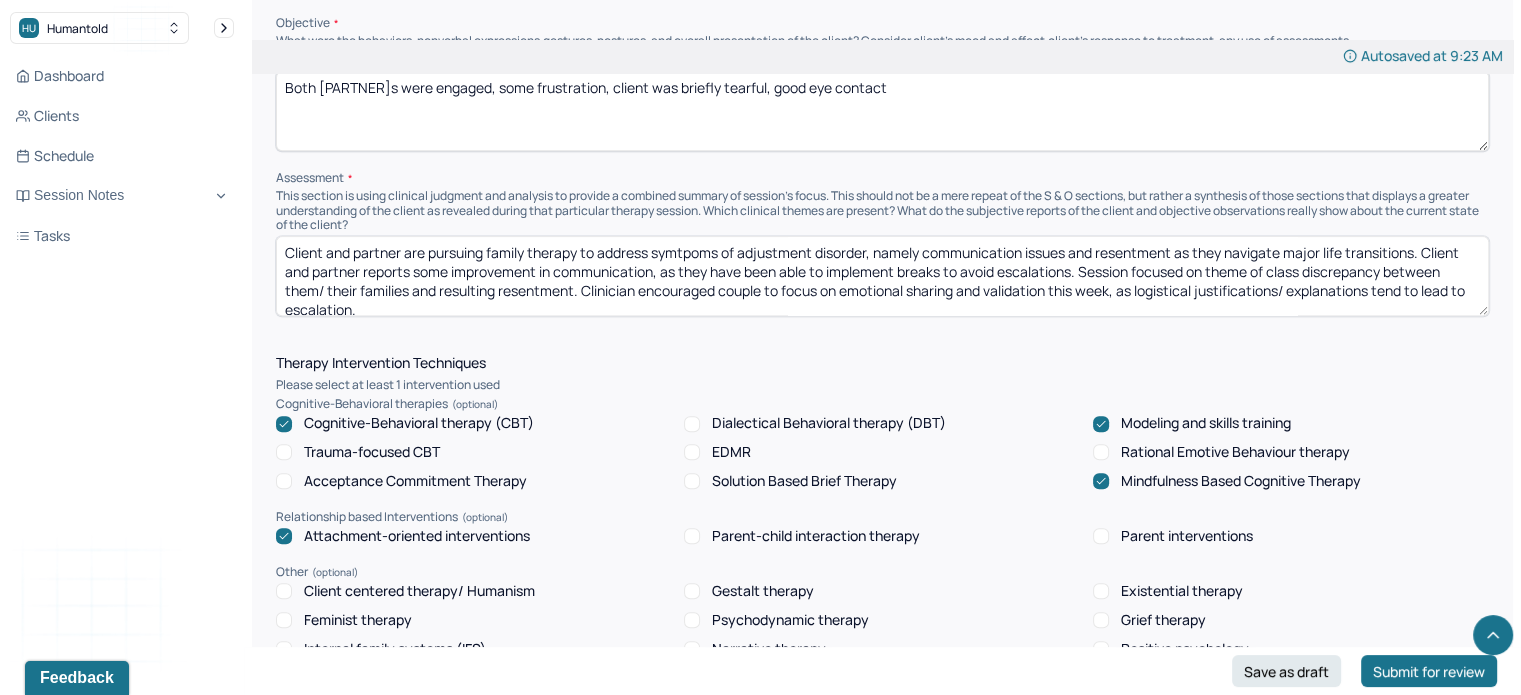drag, startPoint x: 503, startPoint y: 311, endPoint x: 995, endPoint y: 310, distance: 492.001 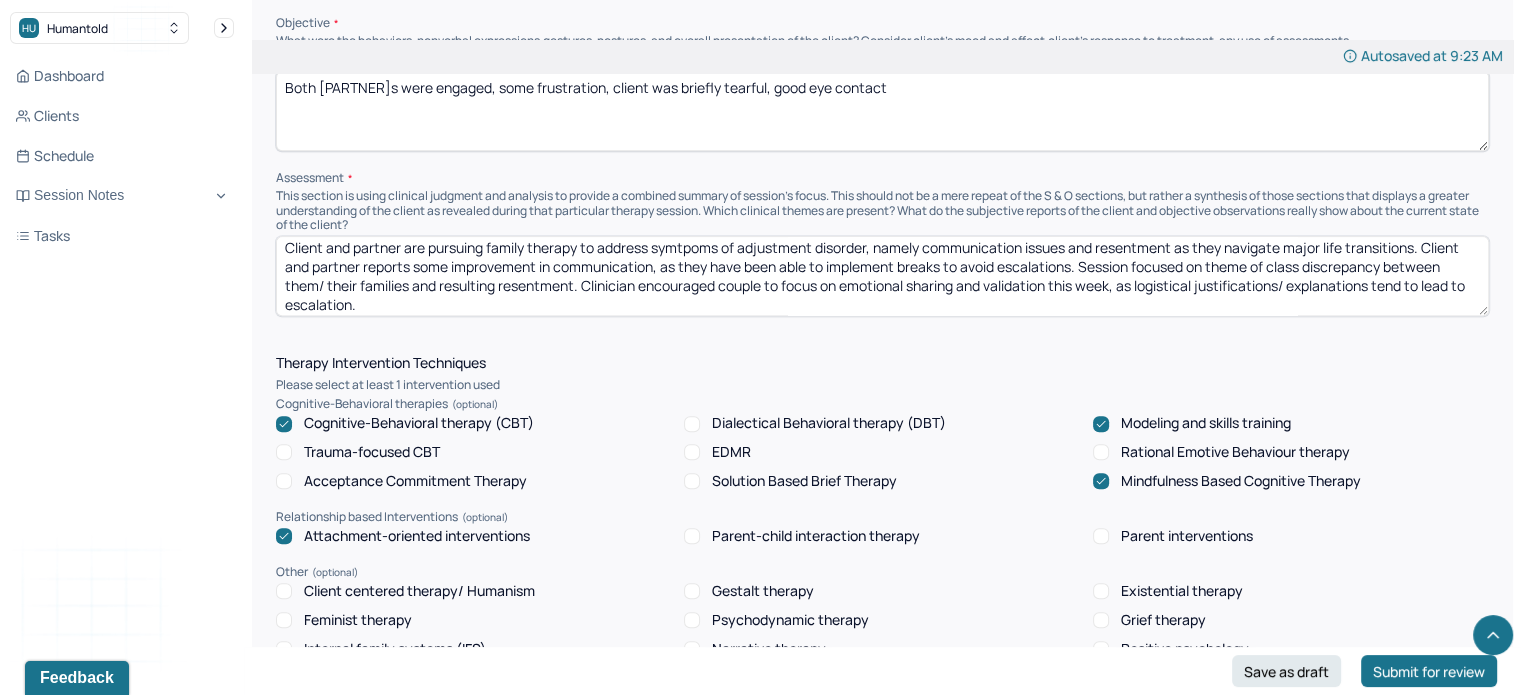 scroll, scrollTop: 0, scrollLeft: 0, axis: both 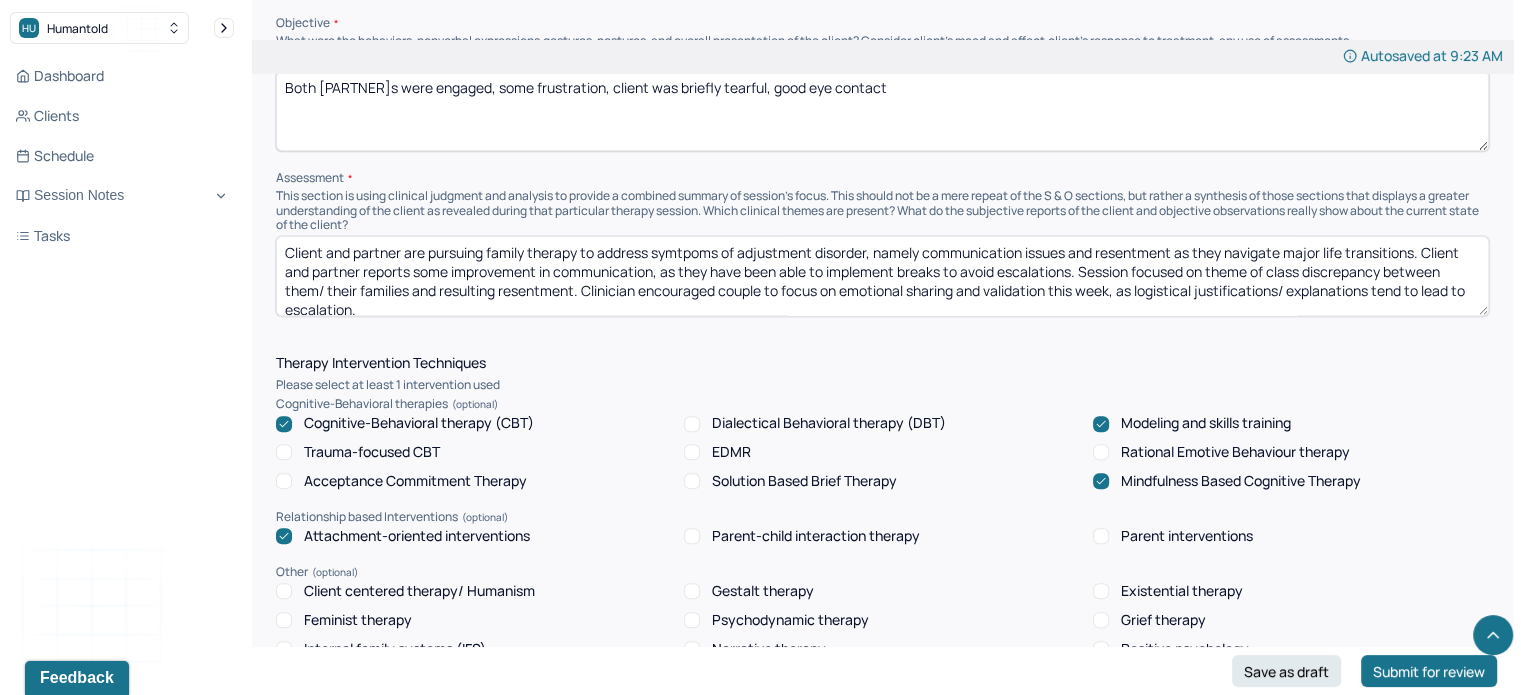 drag, startPoint x: 524, startPoint y: 319, endPoint x: 1428, endPoint y: 265, distance: 905.6114 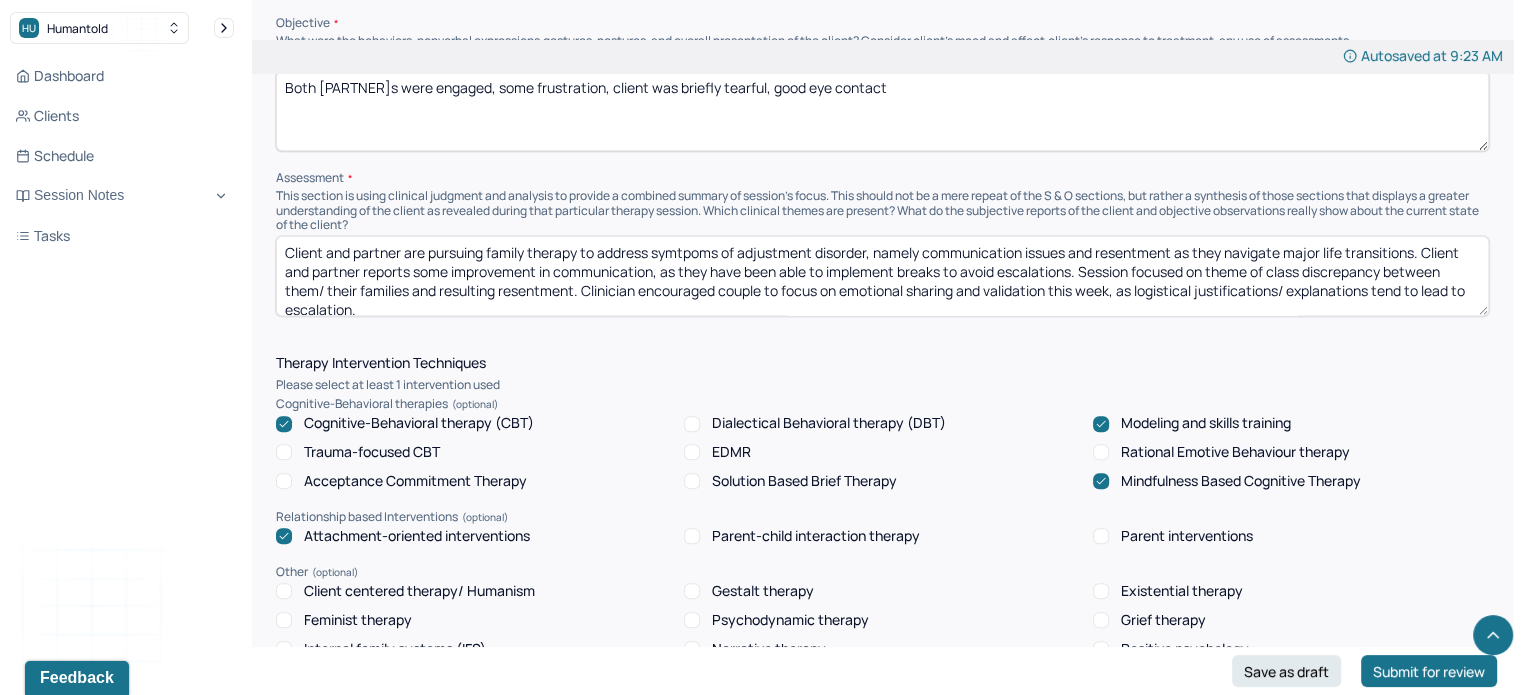 click on "Client and partner are pursuing family therapy to address symtpoms of adjustment disorder, namely communication issues and resentment as they navigate major life transitions. Client and partner reports some improvement in communication, as they have been able to implement breaks to avoid escalations. Session focused on theme of class discrepancy between them/ their families and resulting resentment. Clinician encouraged couple to focus on emotional sharing and validation this week, as logistical justifications/ explanations tend to lead to escalation." at bounding box center [882, 276] 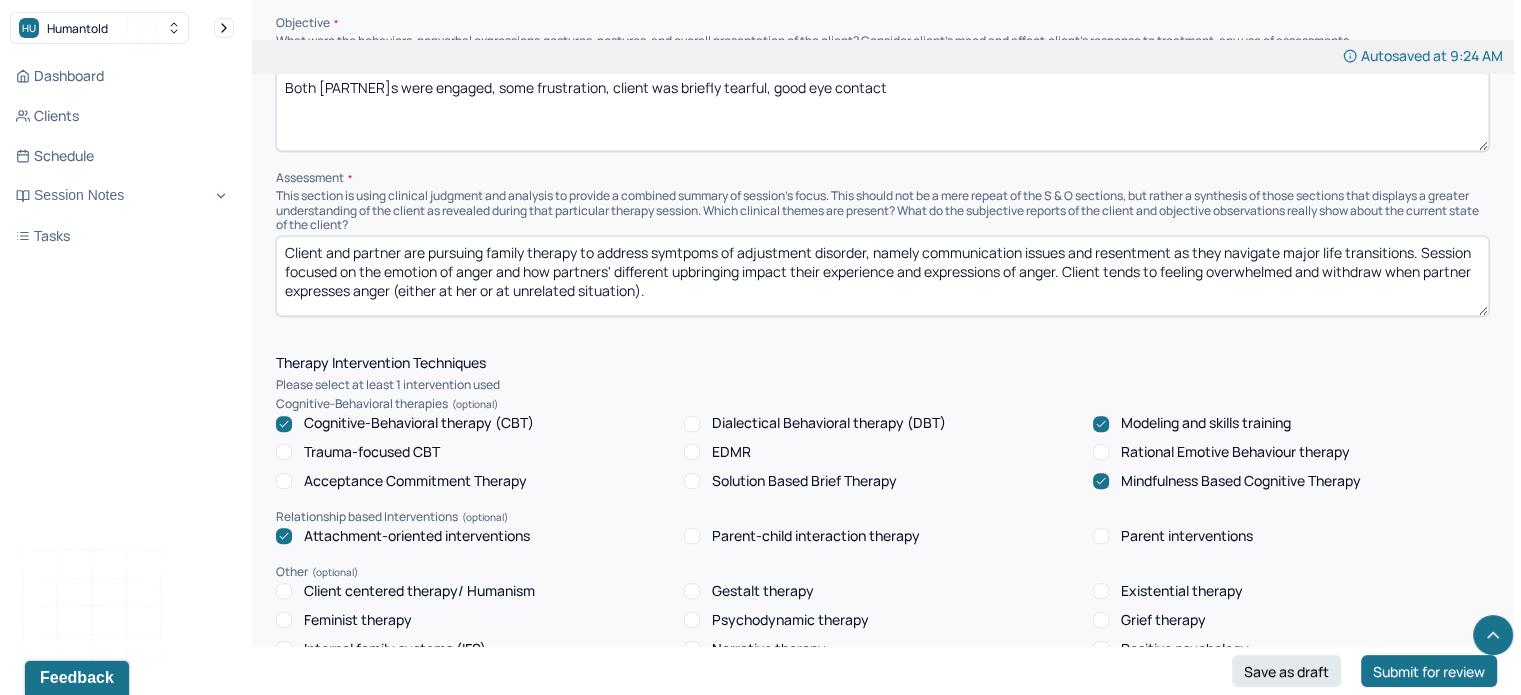 click on "Client and partner are pursuing family therapy to address symtpoms of adjustment disorder, namely communication issues and resentment as they navigate major life transitions. Session focused on the emotion of anger and how partners' different upbringing impact their experience and expressions of anger. Client tends to feeling overhwlemed and withdraw when partner expresses anger (either at her or at unrelated situation)." at bounding box center [882, 276] 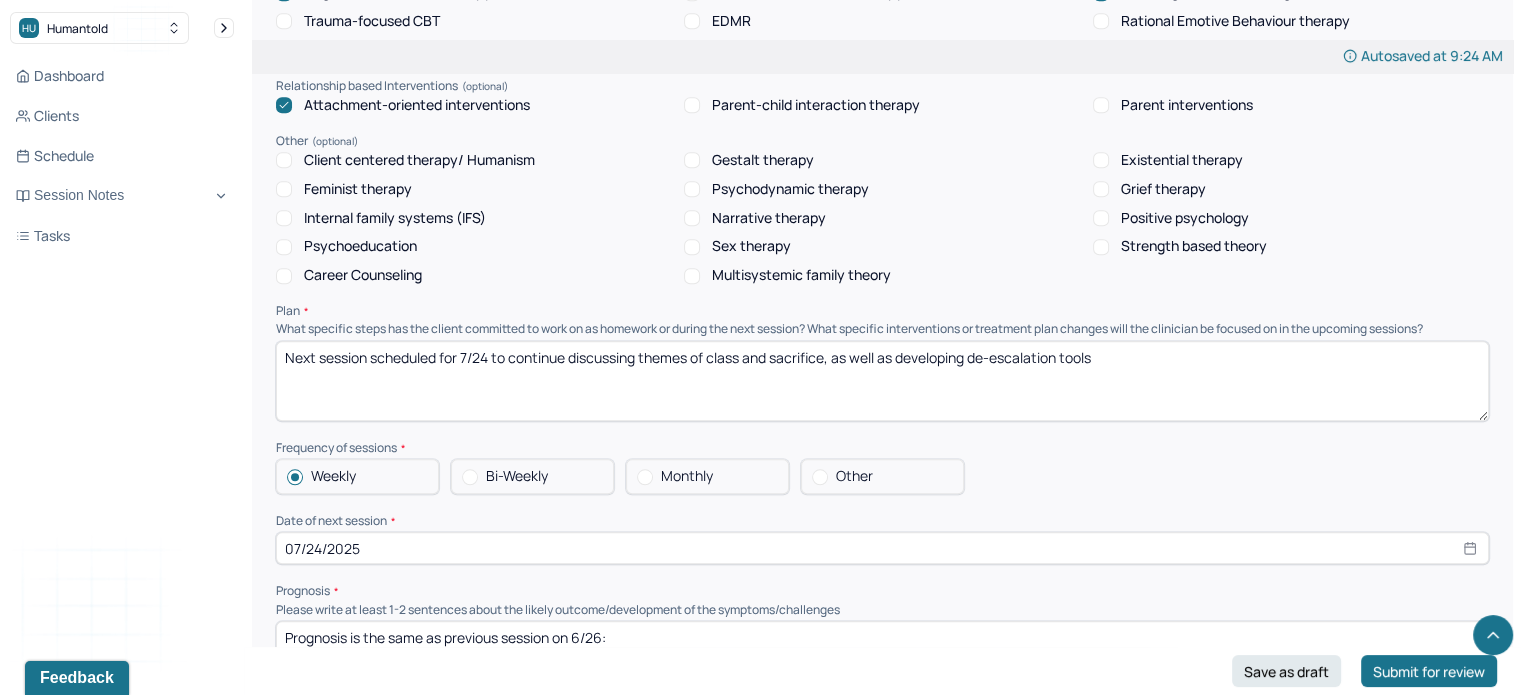 scroll, scrollTop: 1932, scrollLeft: 0, axis: vertical 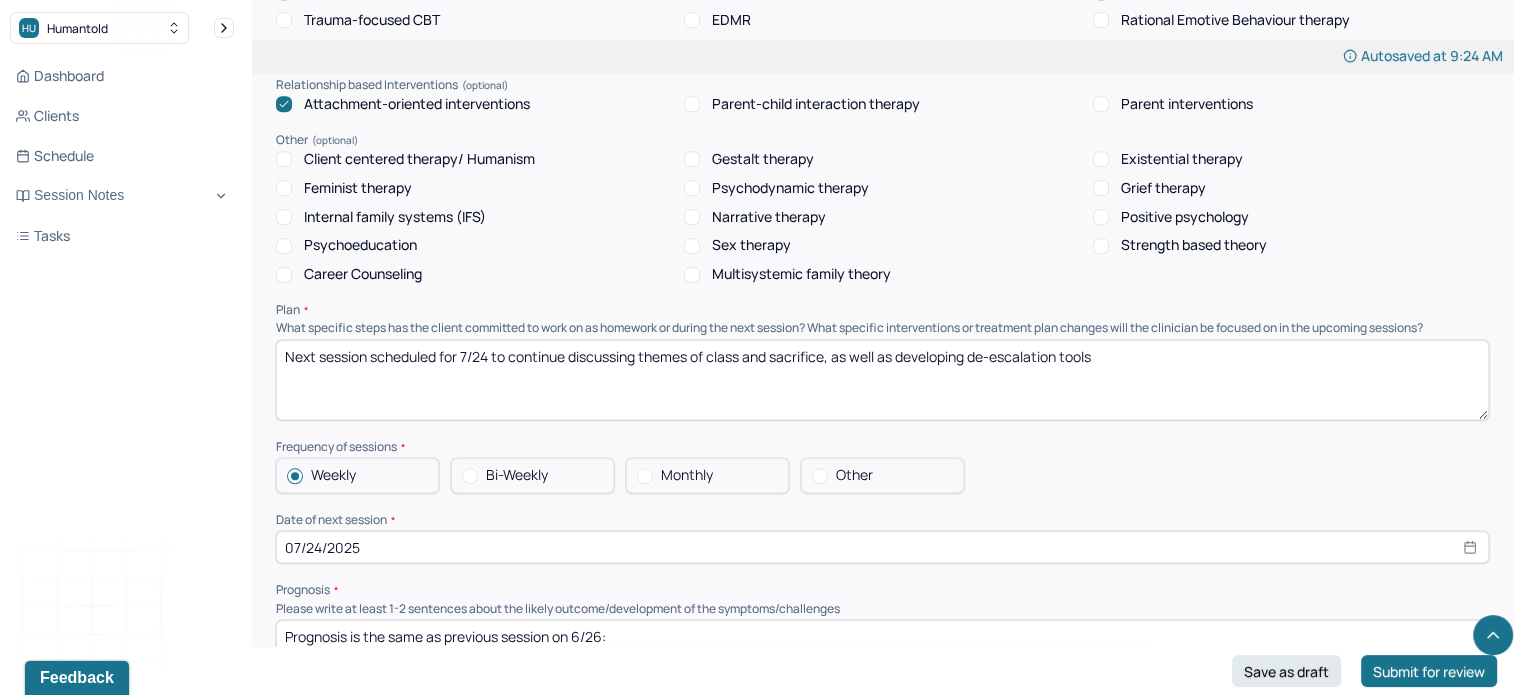 type on "Client and partner are pursuing family therapy to address symtpoms of adjustment disorder, namely communication issues and resentment as they navigate major life transitions. Session focused on the emotion of anger and how partners' different upbringing impact their experience and expressions of anger. Client tends to feeling overwhelmed and withdraw when partner expresses anger (either at her or at unrelated situation). Clinician provided framework for discussing anger to deepen understanding and support." 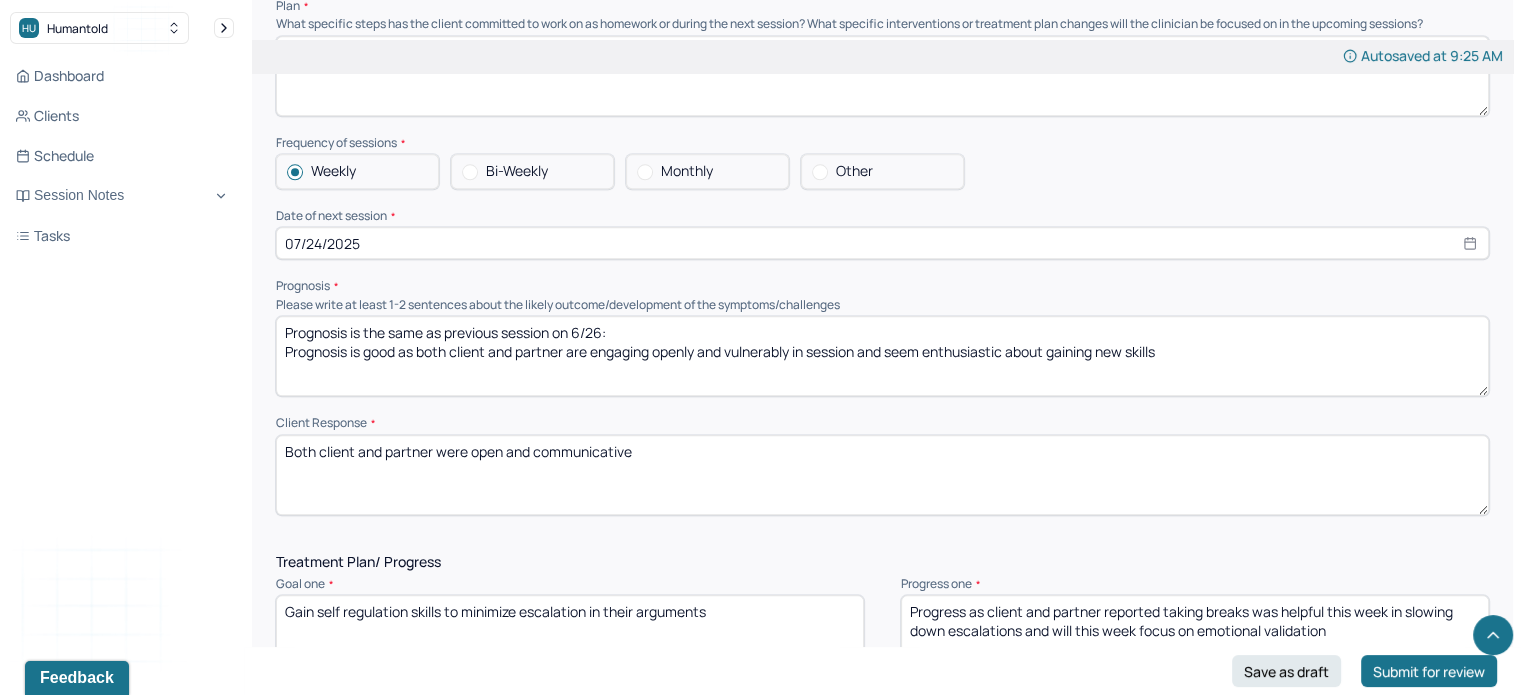 scroll, scrollTop: 2238, scrollLeft: 0, axis: vertical 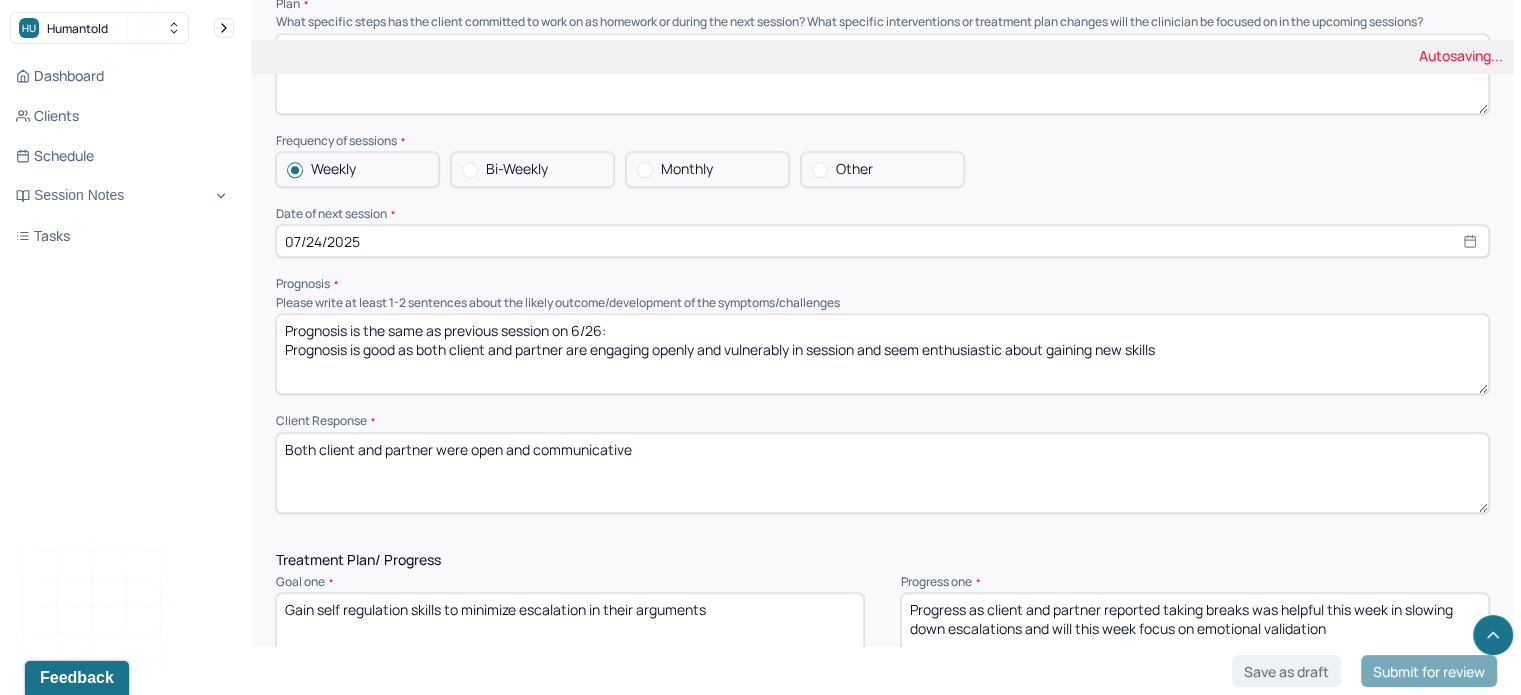 type on "Next session scheduled for 8/7 to continue exploring theme of anger and methods for emotional validation." 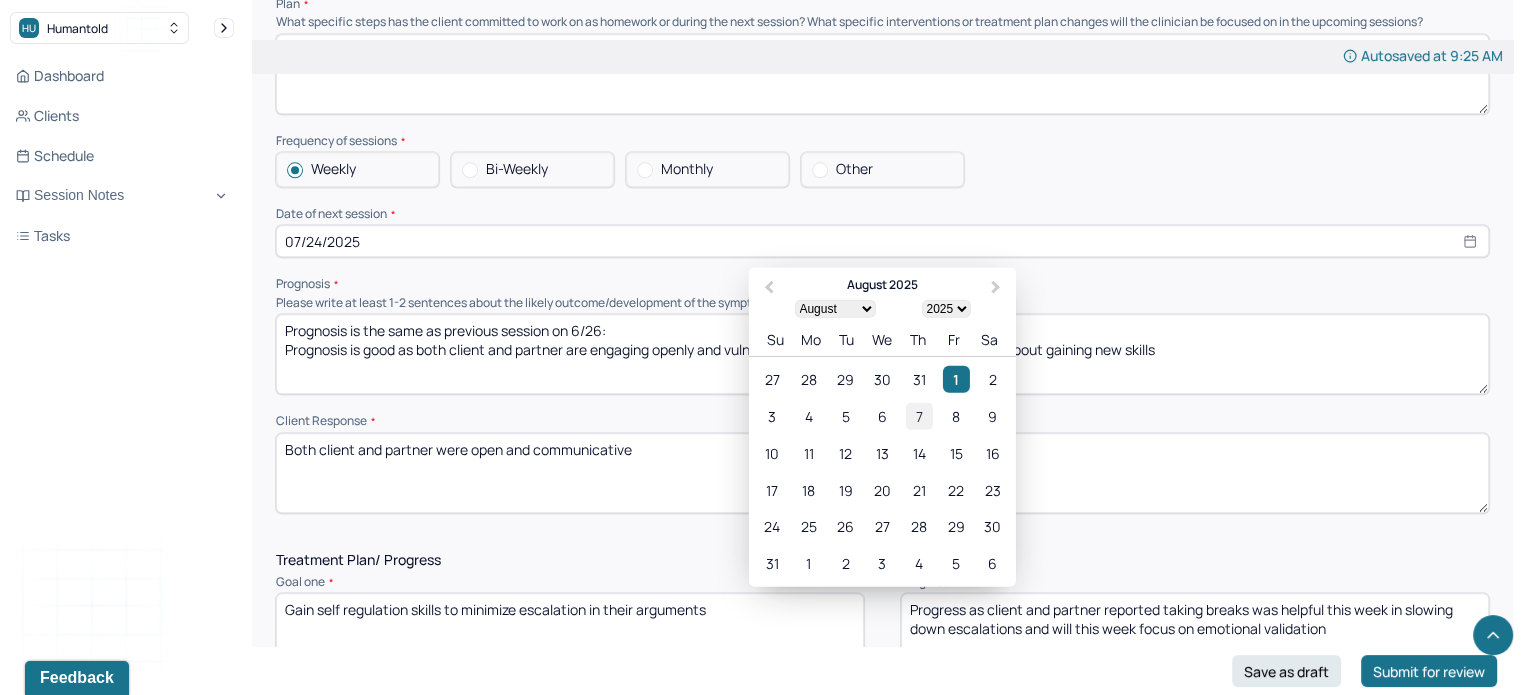 click on "7" at bounding box center [919, 415] 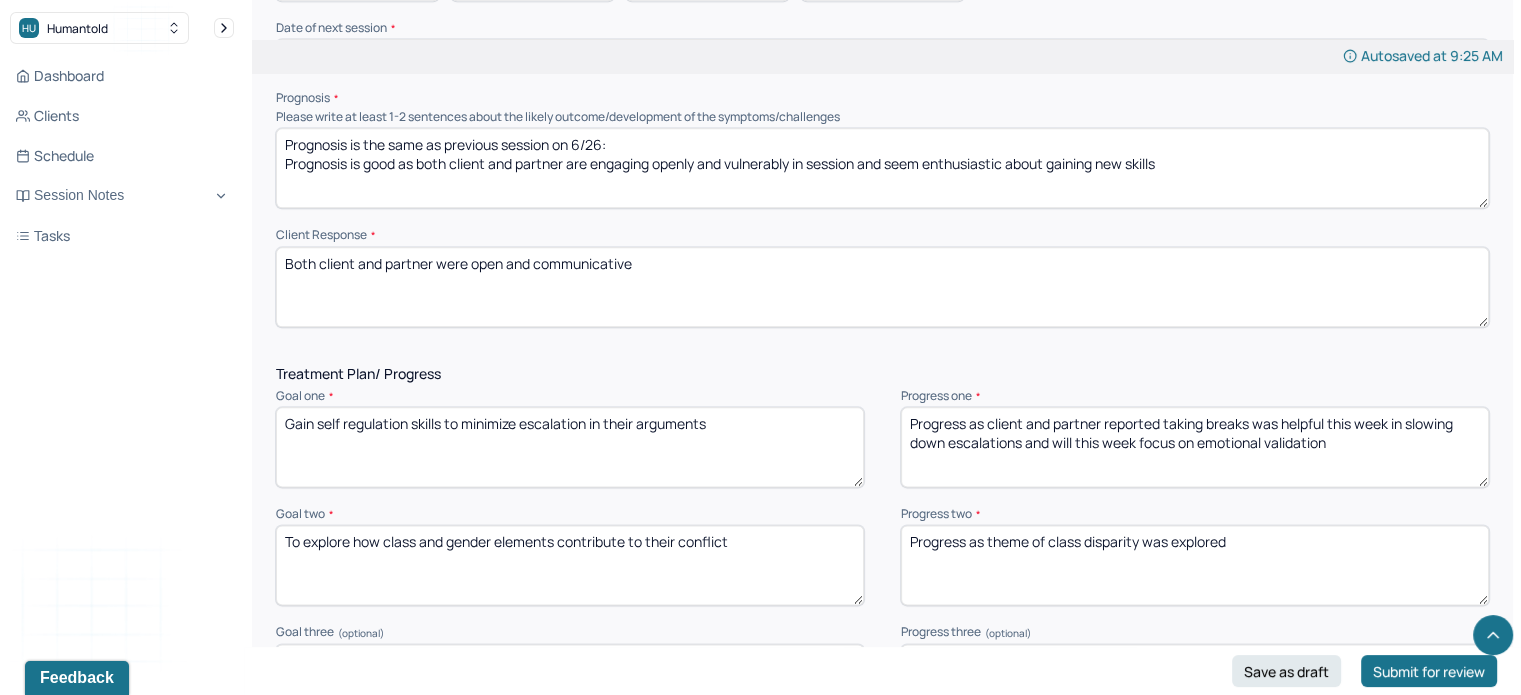 scroll, scrollTop: 2380, scrollLeft: 0, axis: vertical 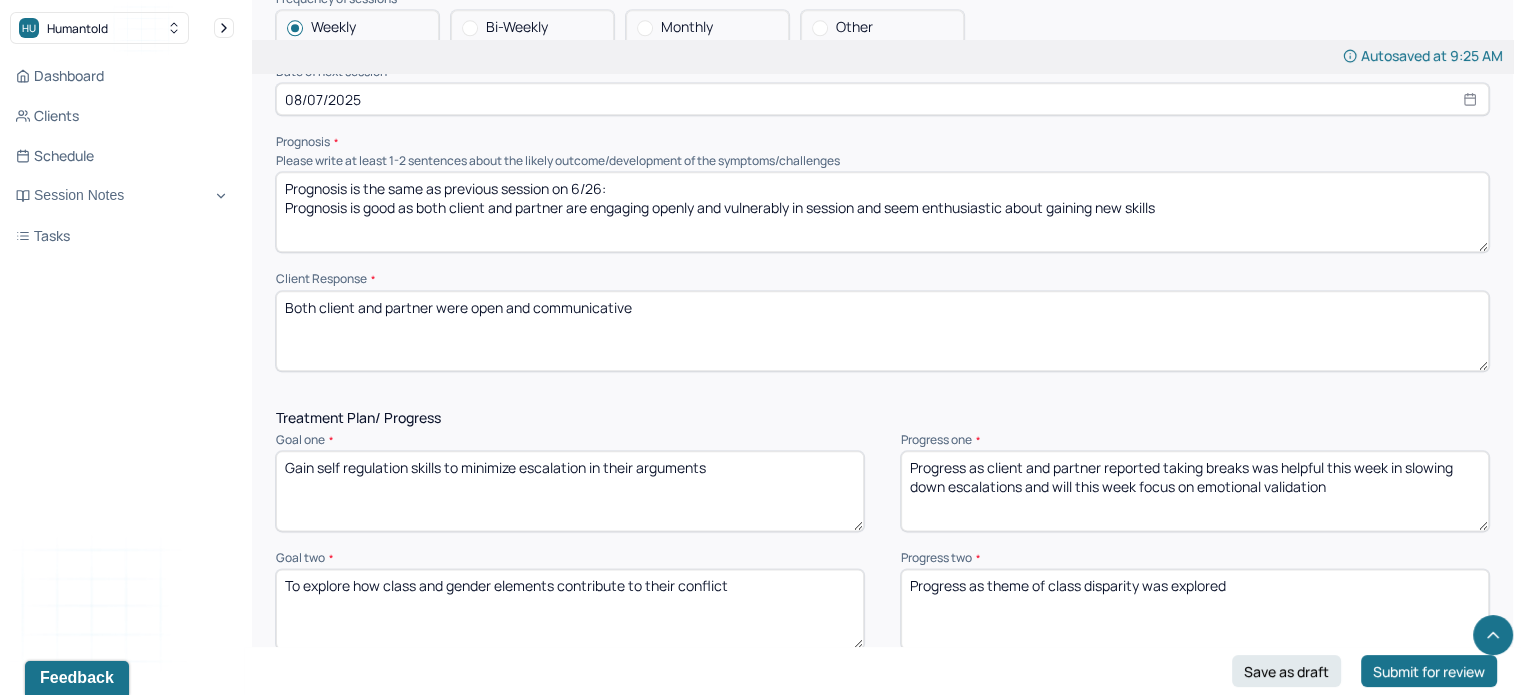 drag, startPoint x: 1232, startPoint y: 225, endPoint x: 365, endPoint y: 195, distance: 867.51886 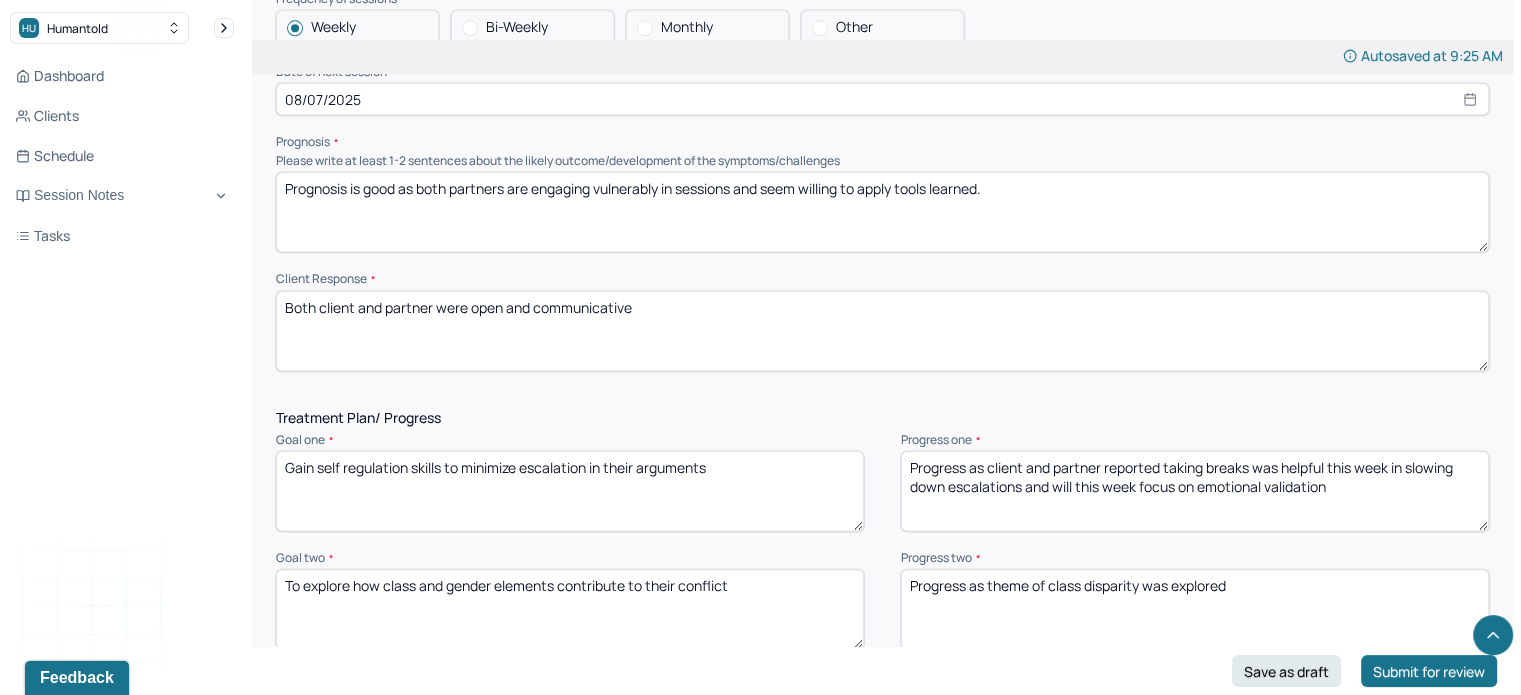 scroll, scrollTop: 2396, scrollLeft: 0, axis: vertical 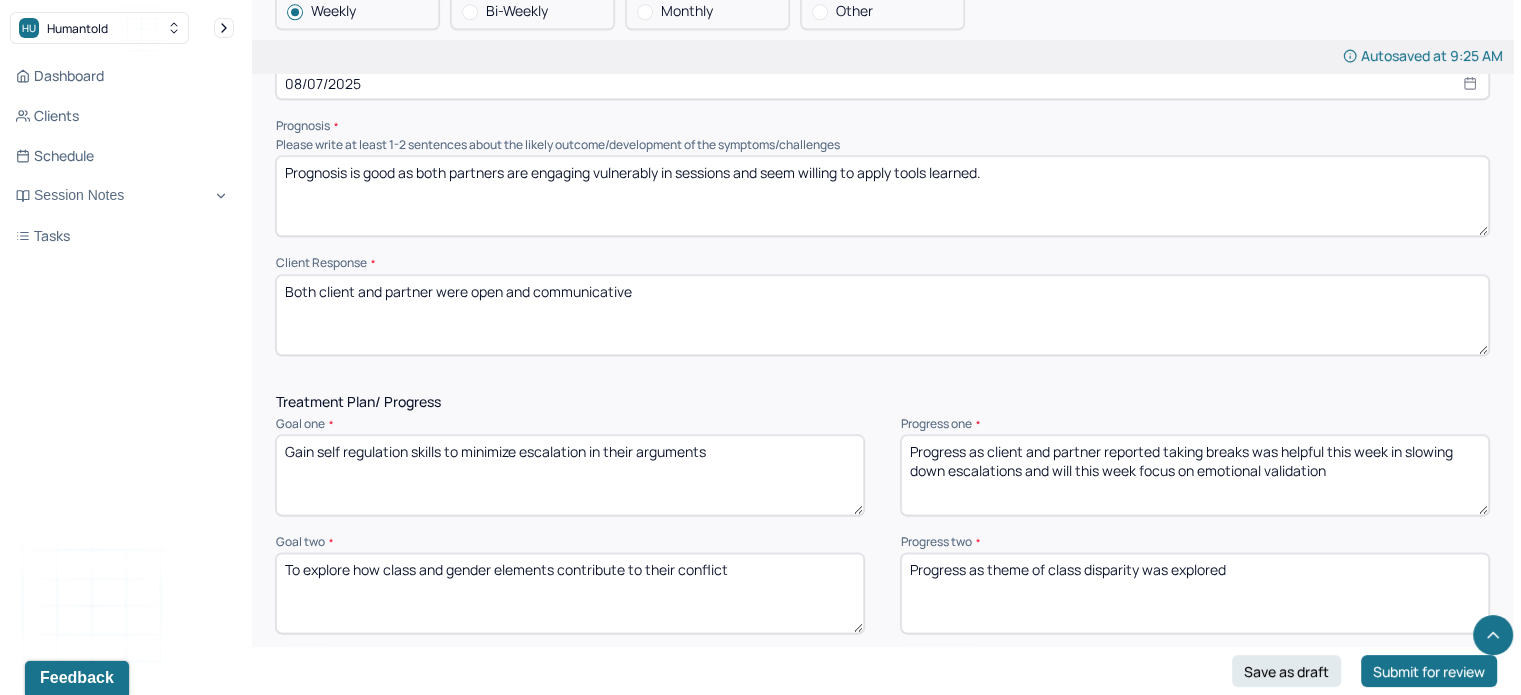 type on "Prognosis is good as both partners are engaging vulnerably in sessions and seem willing to apply tools learned." 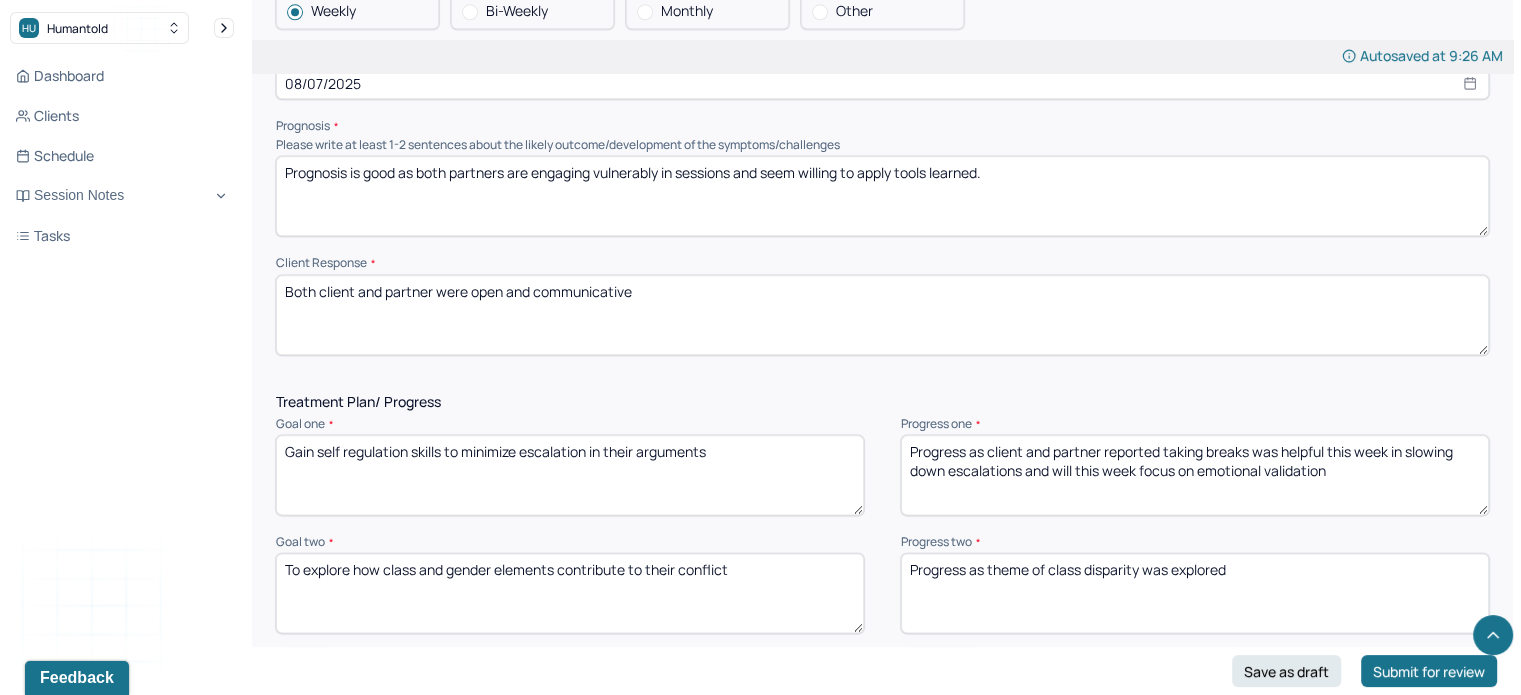 drag, startPoint x: 656, startPoint y: 304, endPoint x: 473, endPoint y: 319, distance: 183.61372 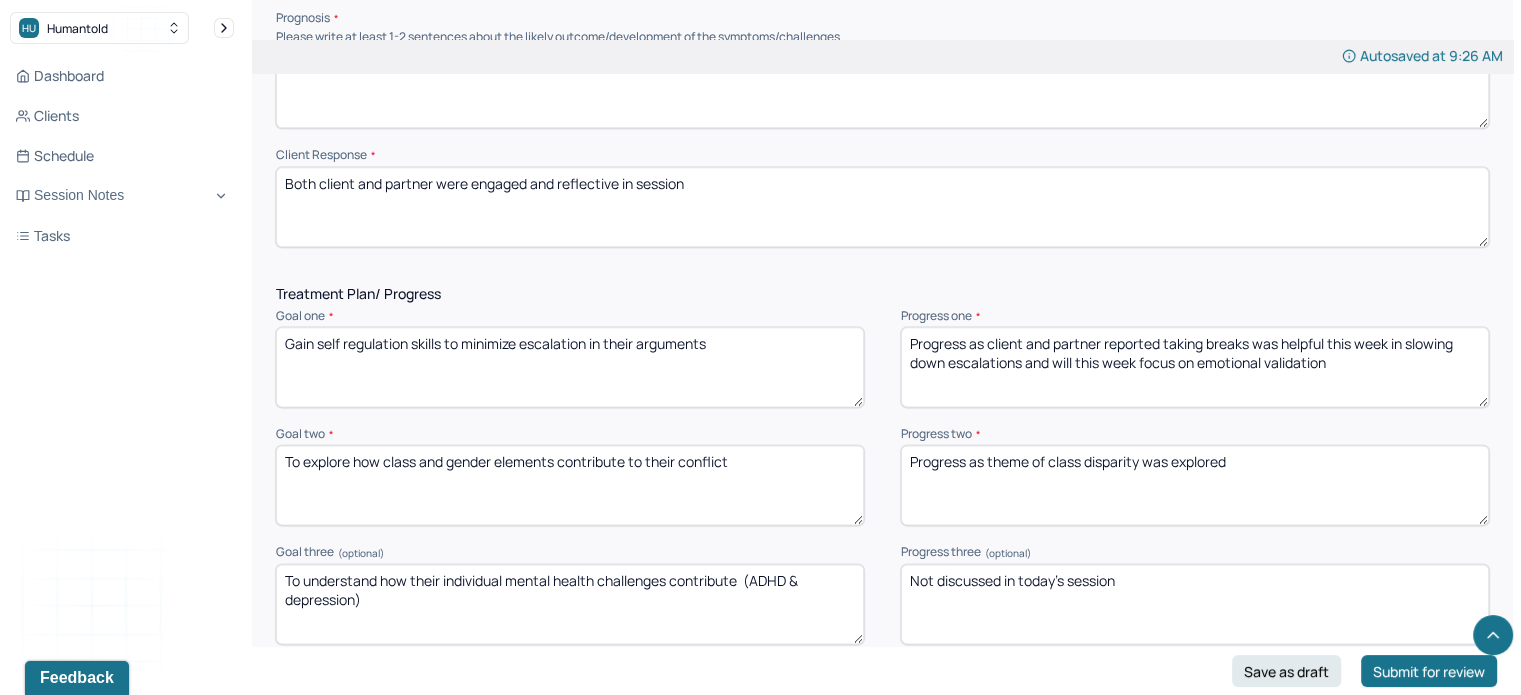 scroll, scrollTop: 2508, scrollLeft: 0, axis: vertical 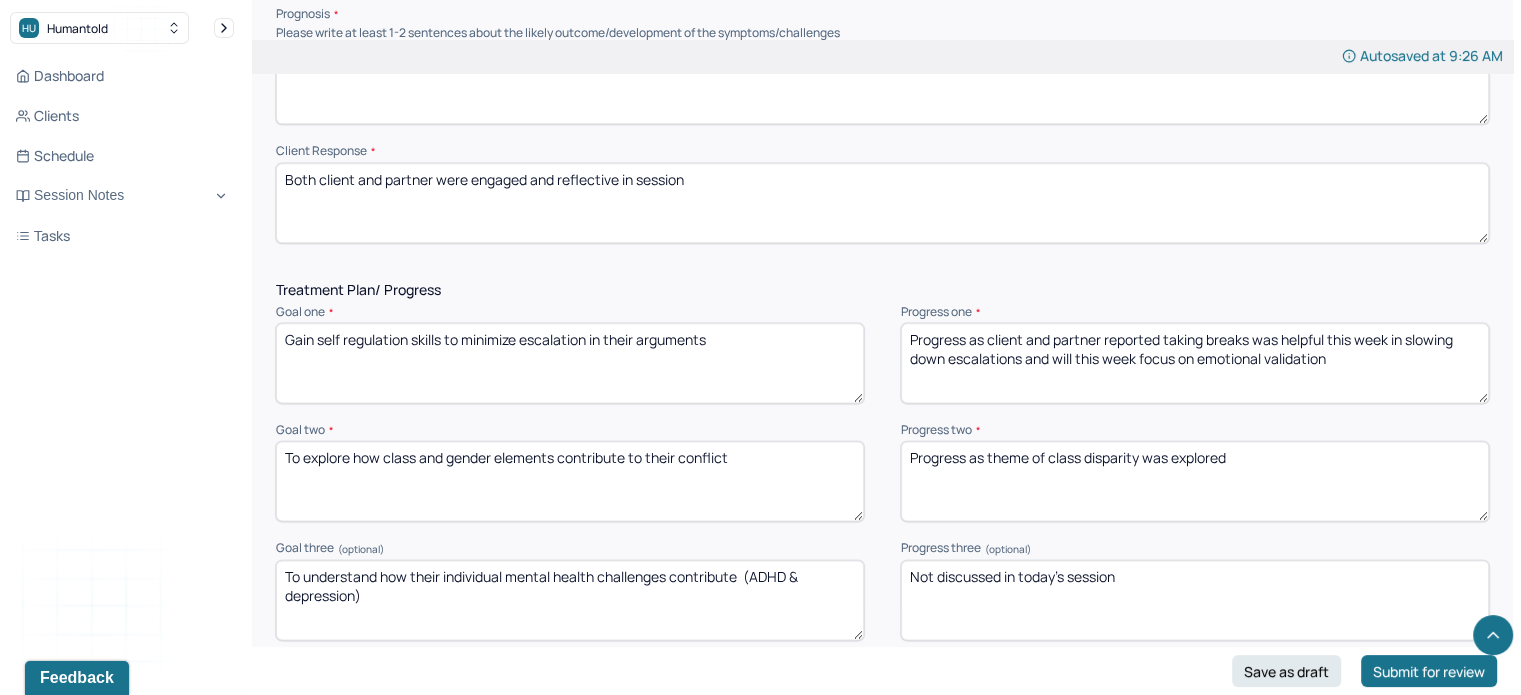 type on "Both client and partner were engaged and reflective in session" 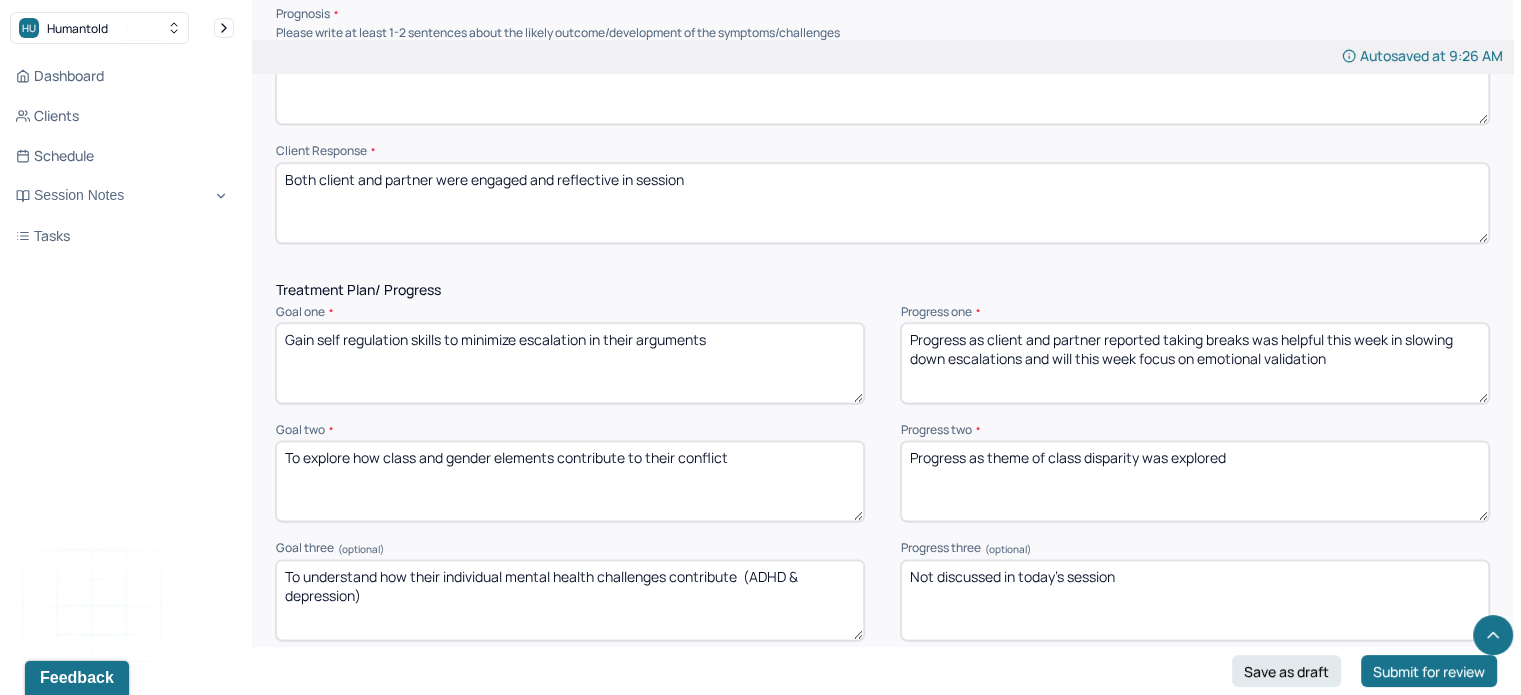 drag, startPoint x: 1375, startPoint y: 372, endPoint x: 992, endPoint y: 357, distance: 383.2936 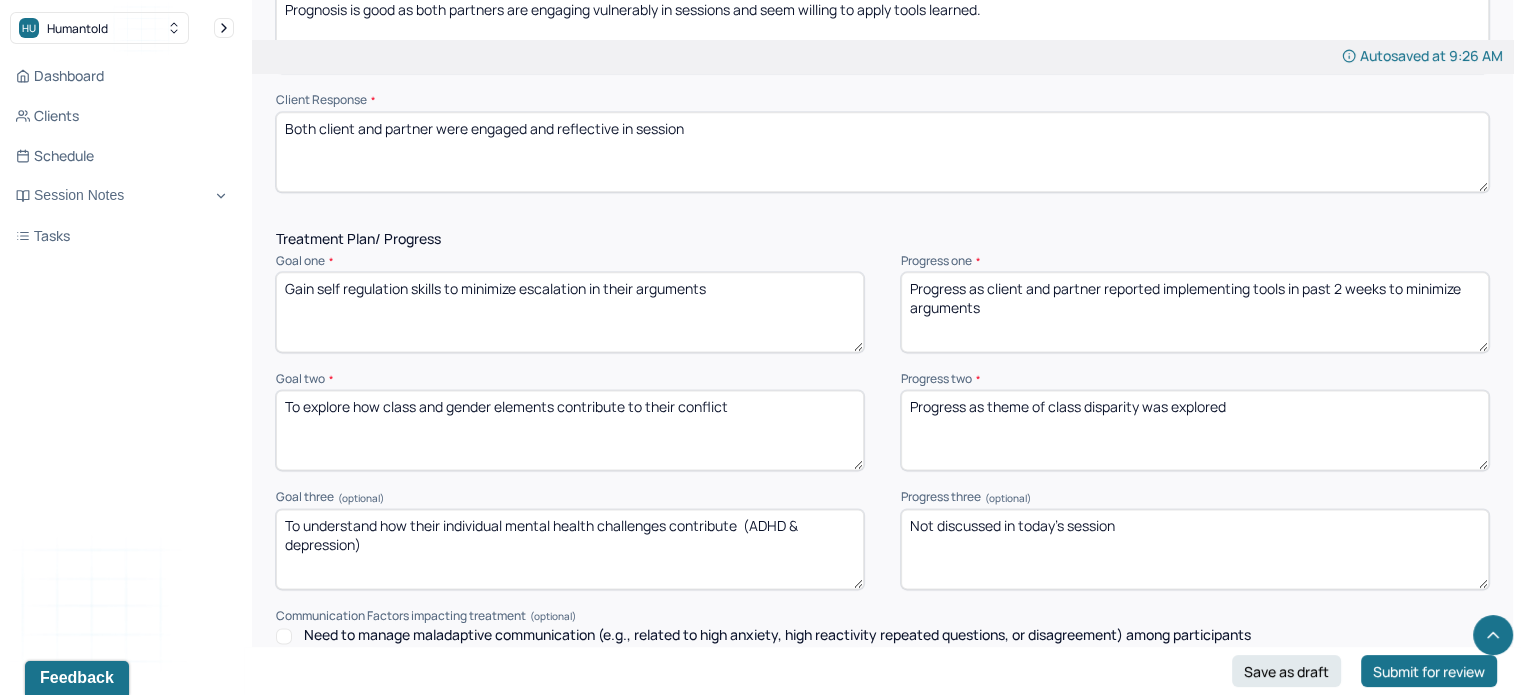 scroll, scrollTop: 2644, scrollLeft: 0, axis: vertical 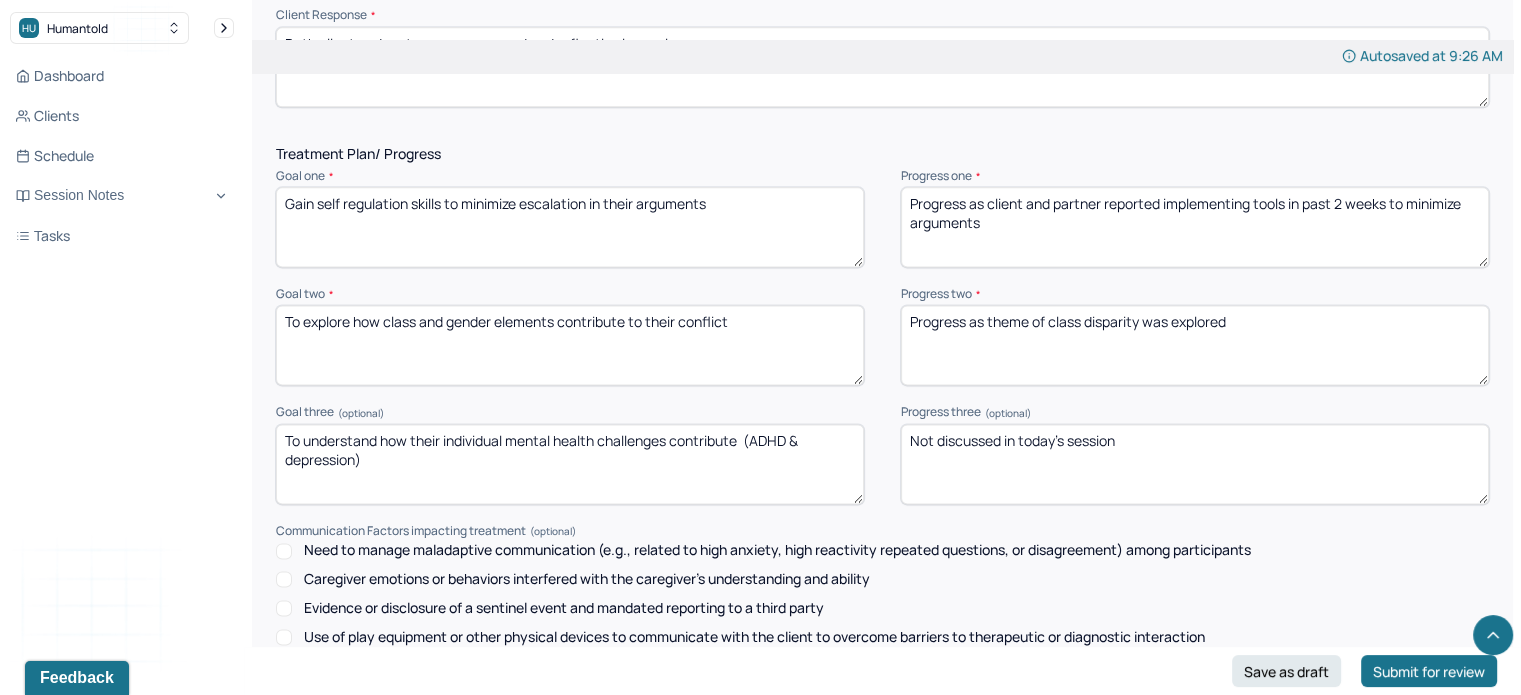 type on "Progress as client and partner reported implementing tools in past 2 weeks to minimize arguments" 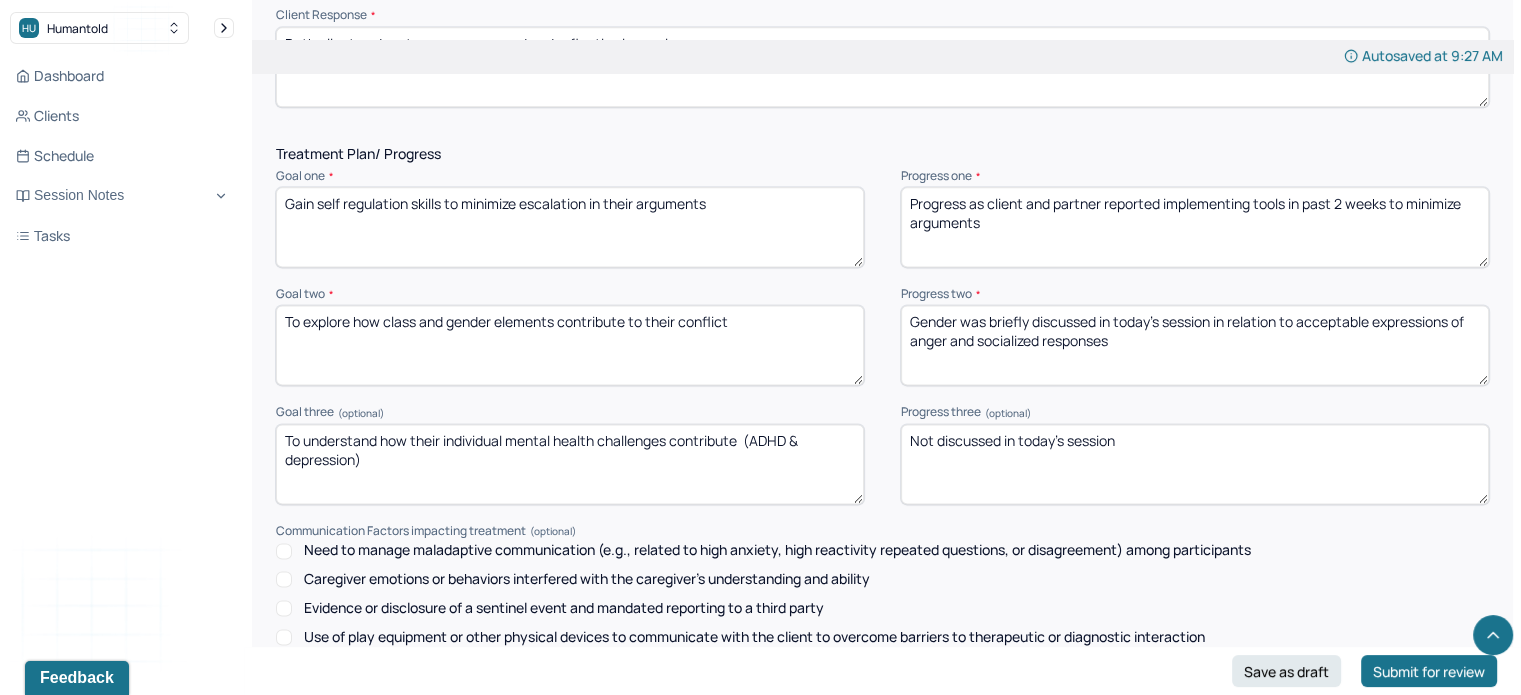 type on "Gender was briefly discussed in today's session in relation to acceptable expressions of anger and socialized responses" 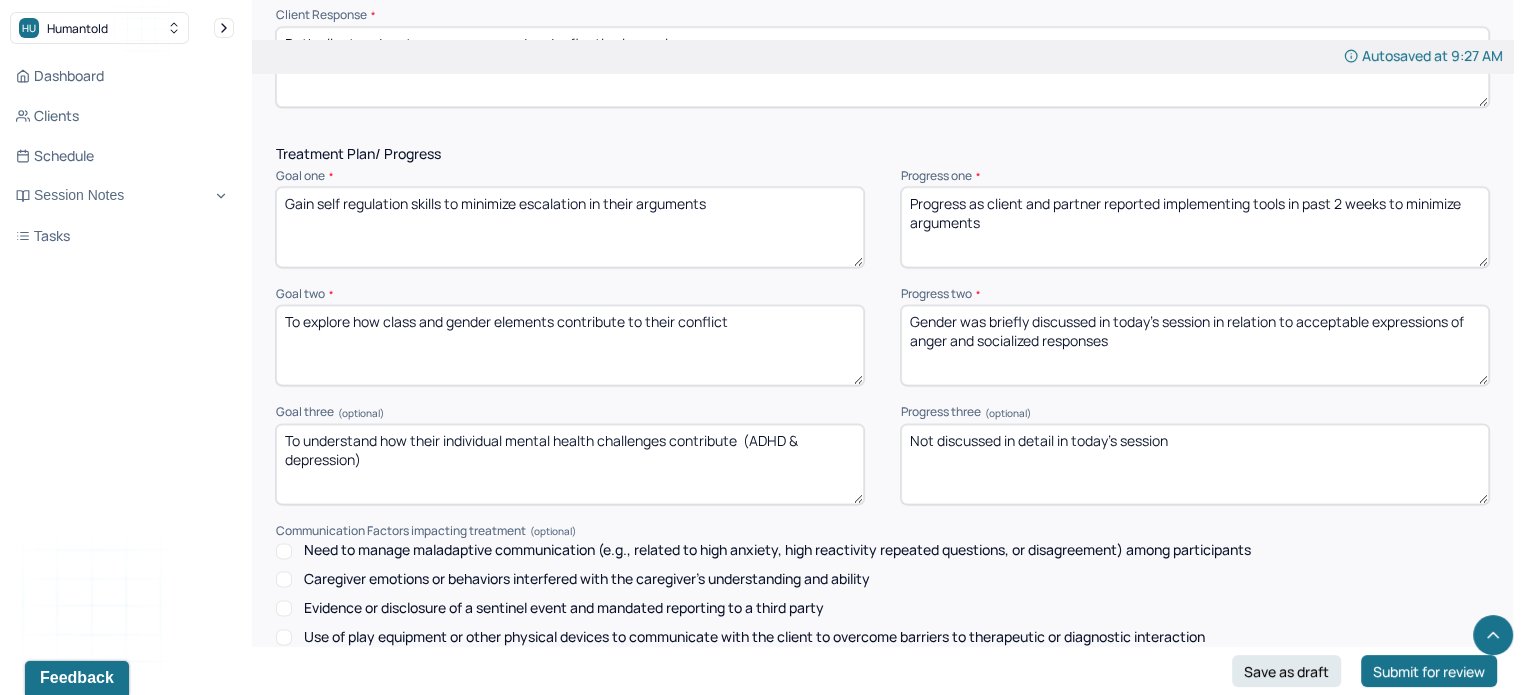 scroll, scrollTop: 2998, scrollLeft: 0, axis: vertical 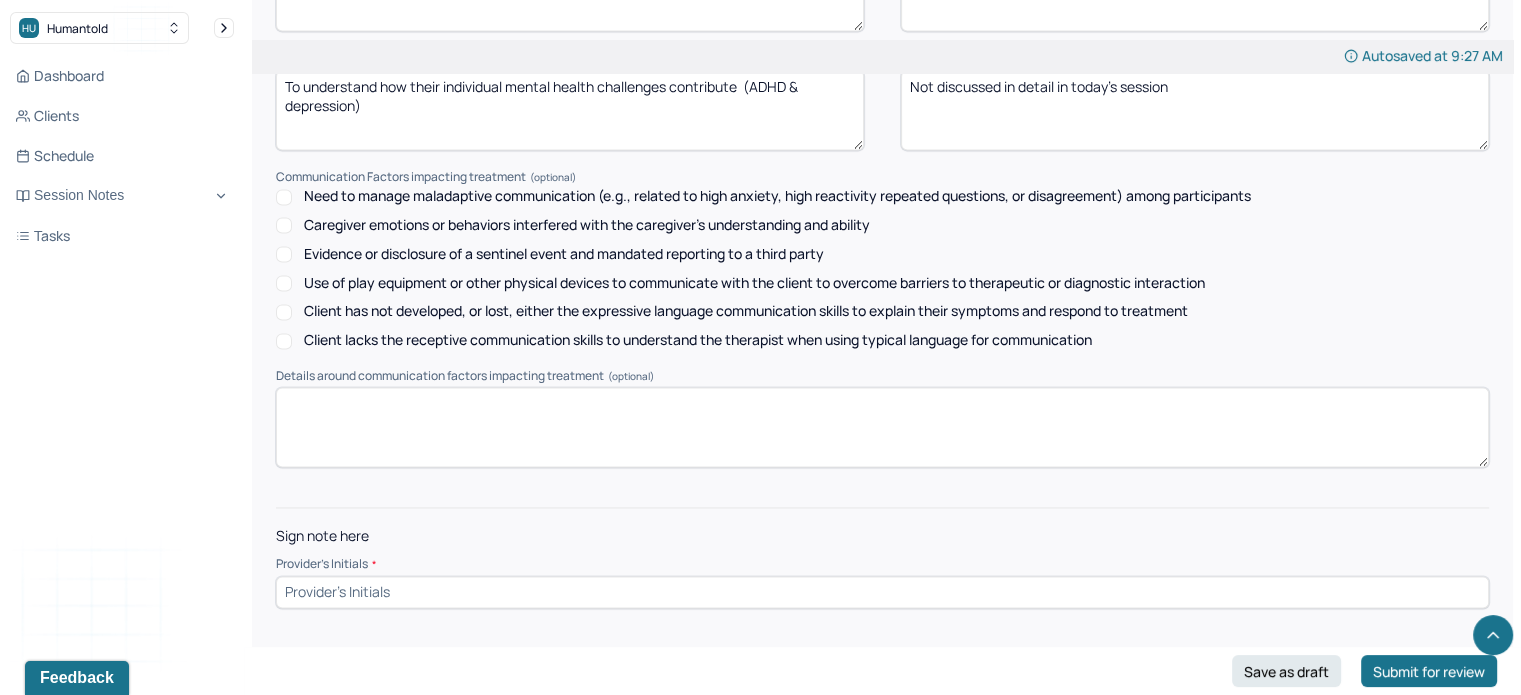 type on "Not discussed in detail in today's session" 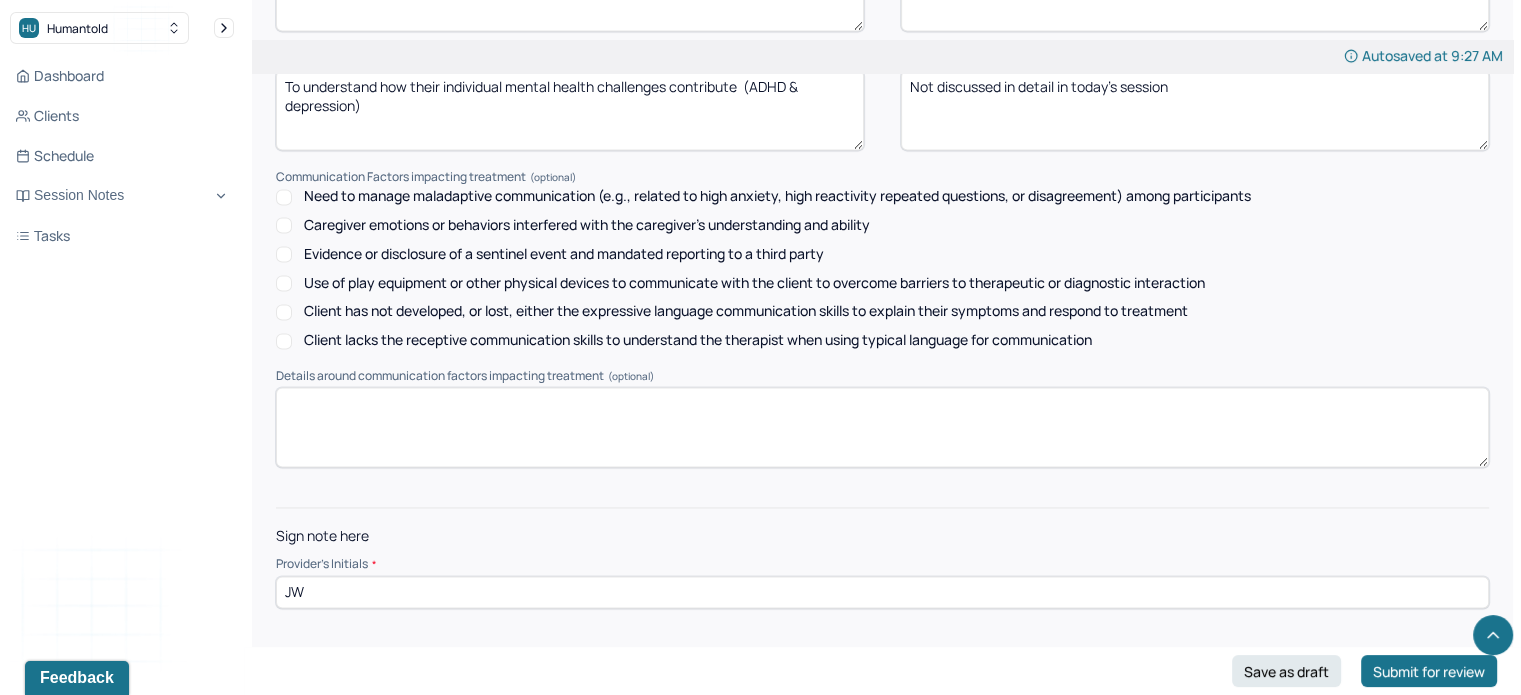 type on "JW" 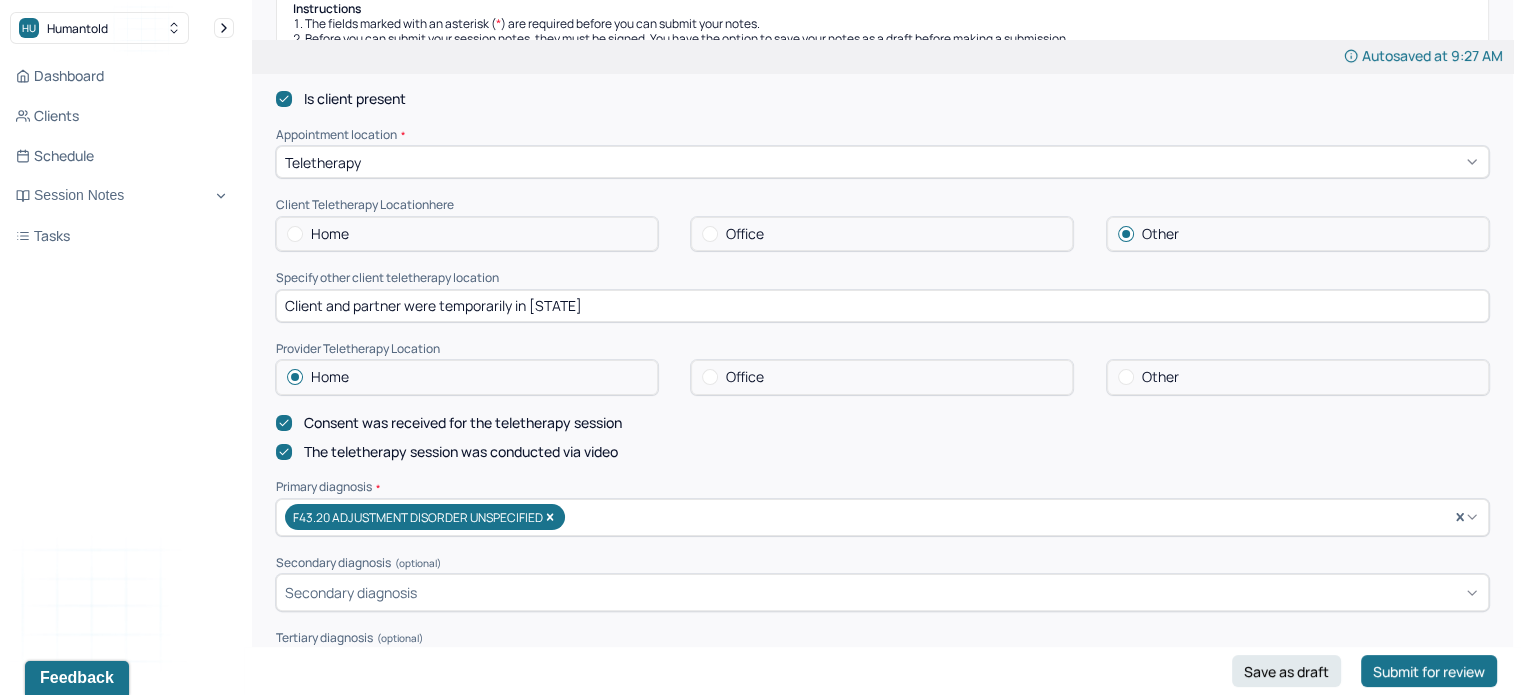 scroll, scrollTop: 388, scrollLeft: 0, axis: vertical 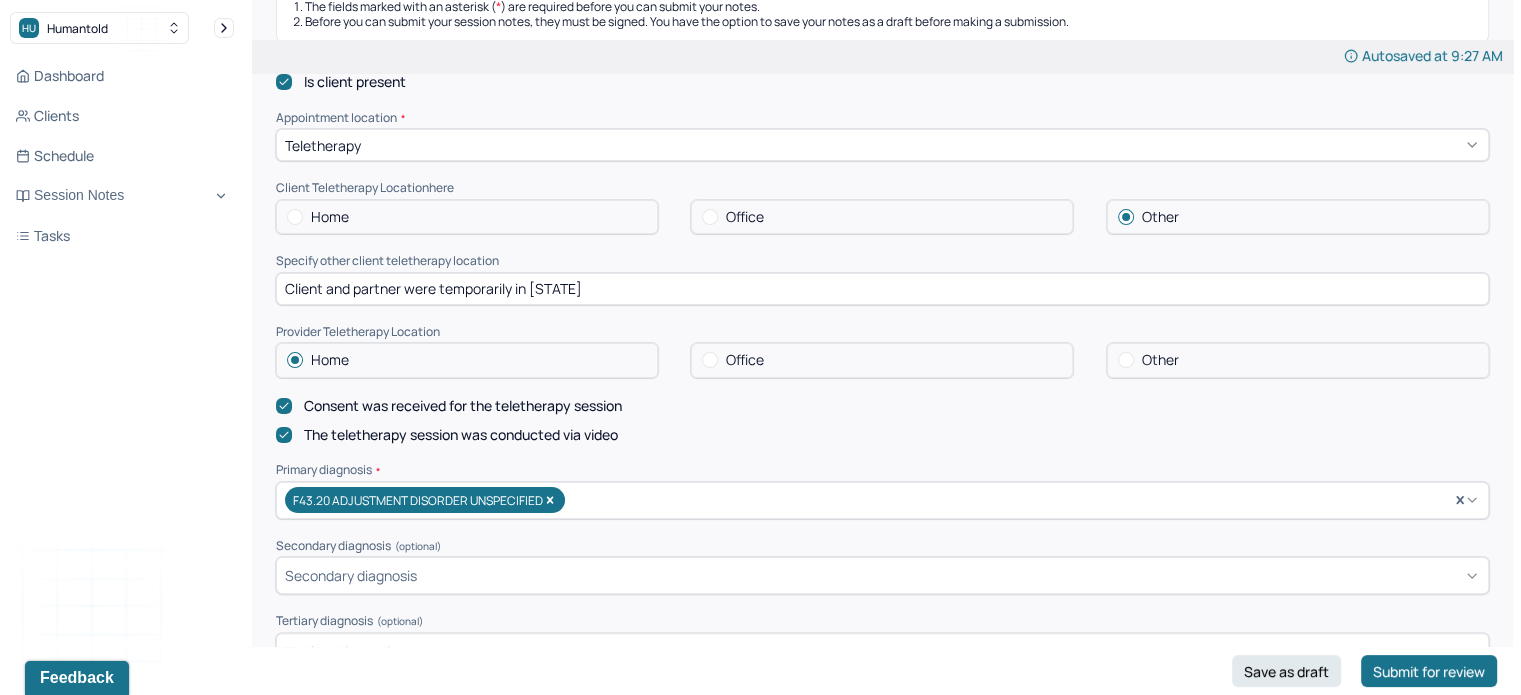 click on "Client and partner were temporarily in [STATE]" at bounding box center [882, 289] 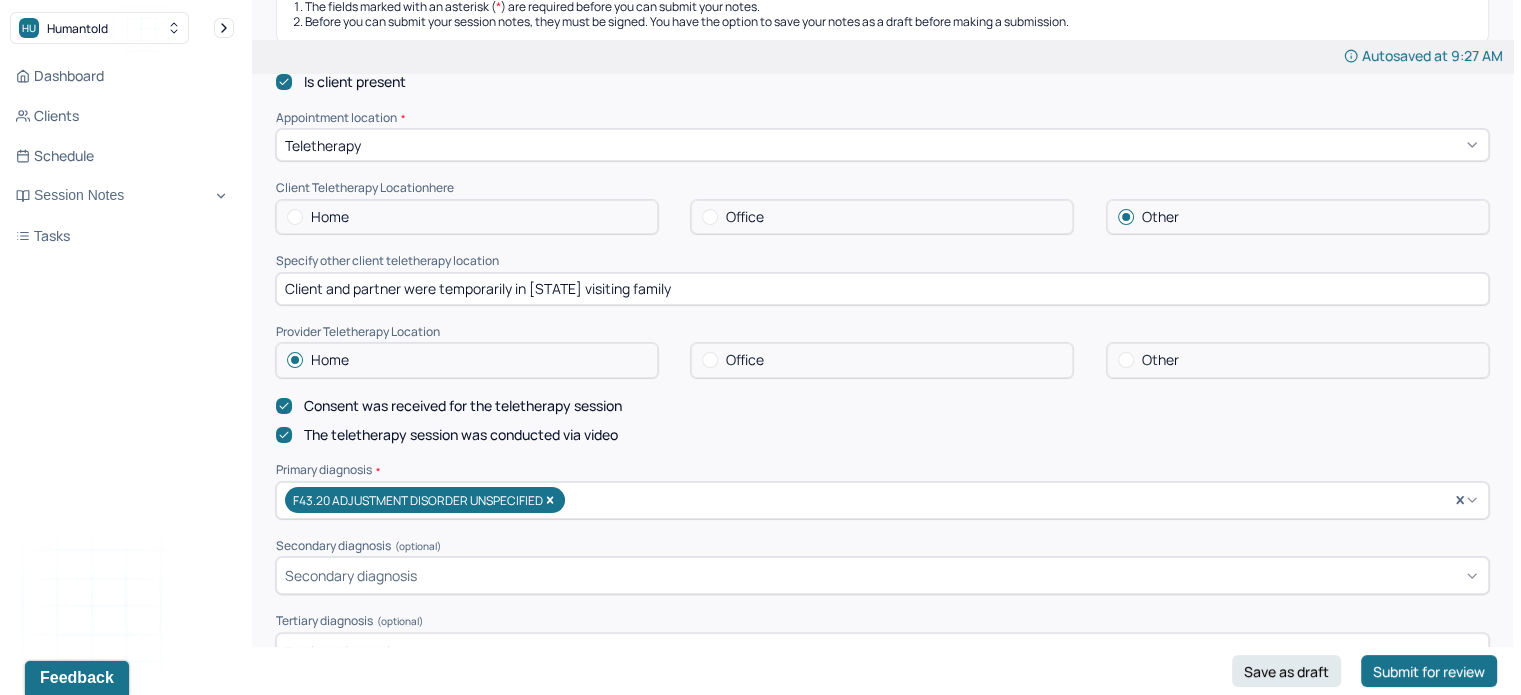 type on "Client and partner were temporarily in [STATE] visiting family" 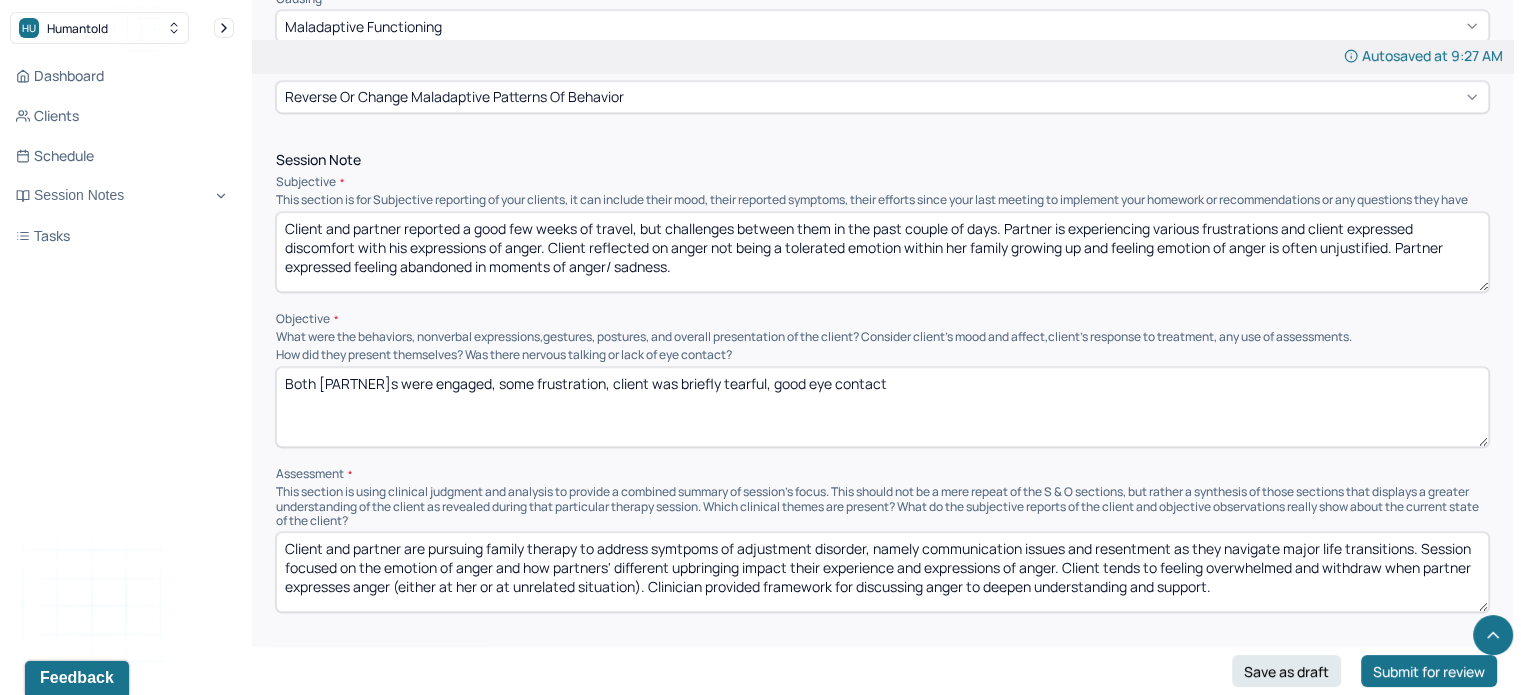 scroll, scrollTop: 1211, scrollLeft: 0, axis: vertical 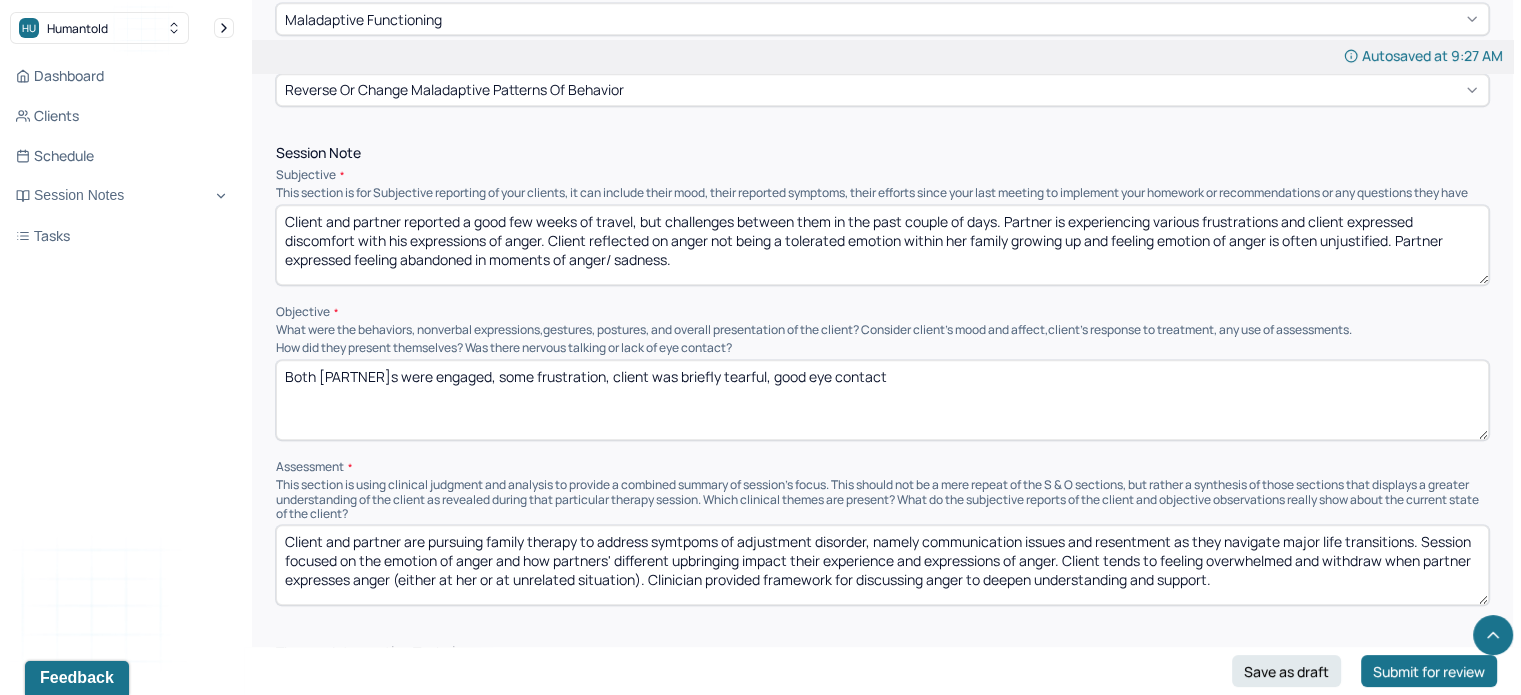 click on "Client and partner reported a good few weeks of travel, but challenges between them in the past couple of days. Partner is experiencing various frustrations and client expressed discomfort with his expressions of anger. Client reflected on anger not being a tolerated emotion within her family growing up and feeling emotion of anger is often unjustified. Partner expressed feeling abandoned in moments of anger/ sadness." at bounding box center (882, 245) 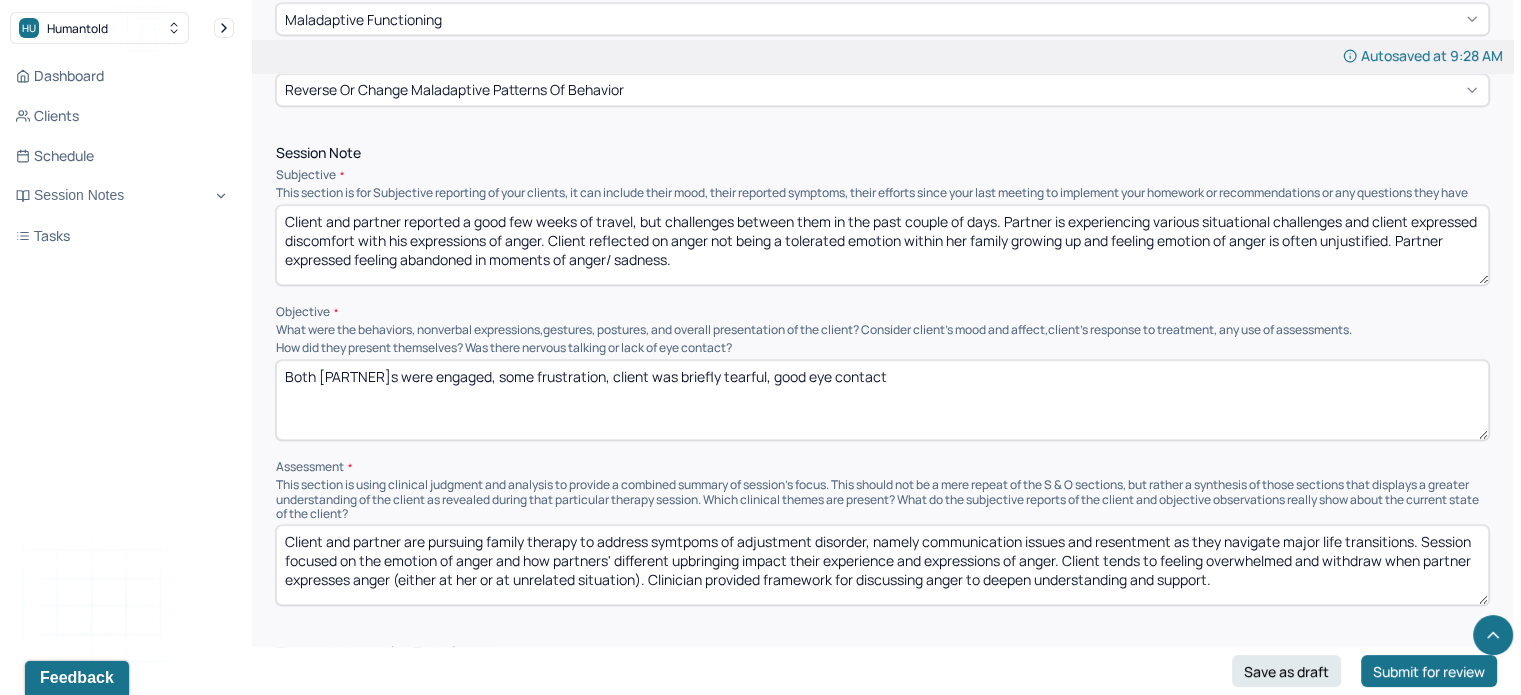 drag, startPoint x: 352, startPoint y: 250, endPoint x: 269, endPoint y: 254, distance: 83.09633 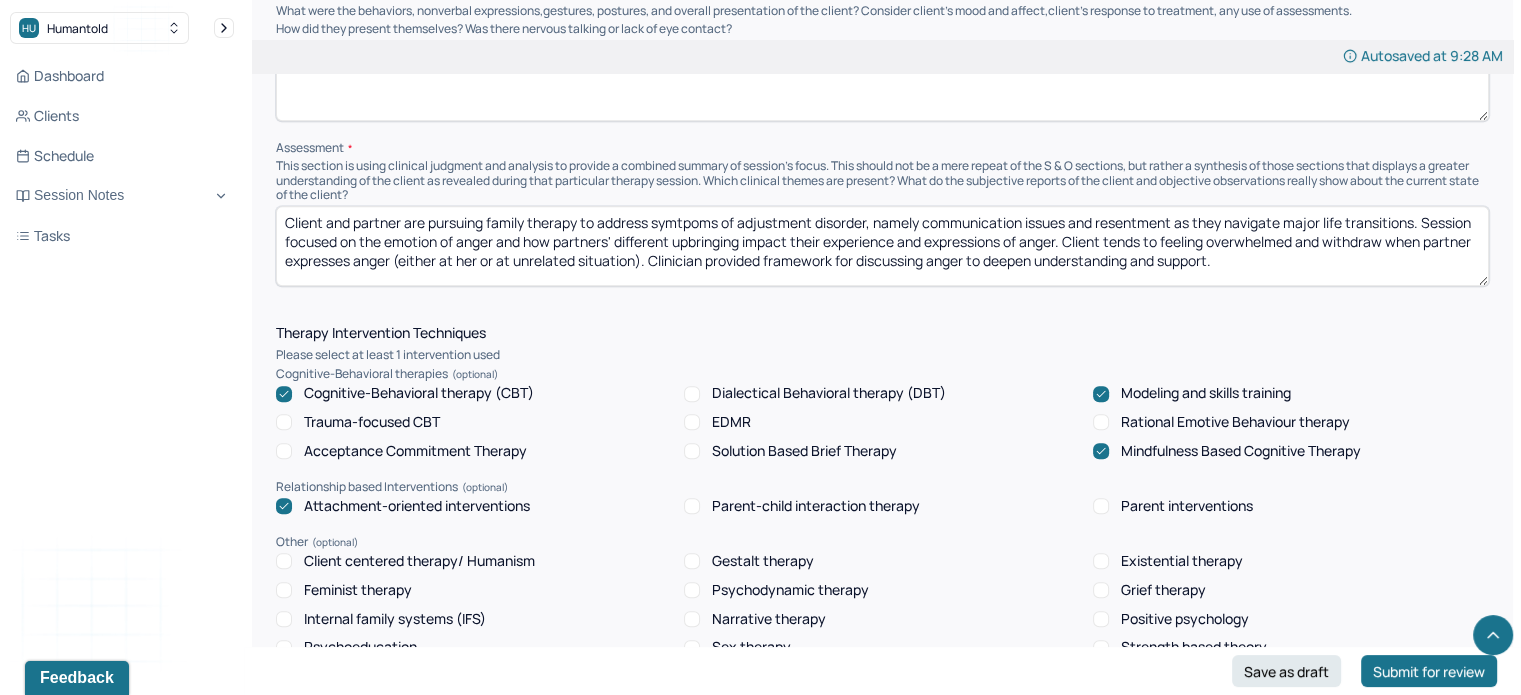 scroll, scrollTop: 1584, scrollLeft: 0, axis: vertical 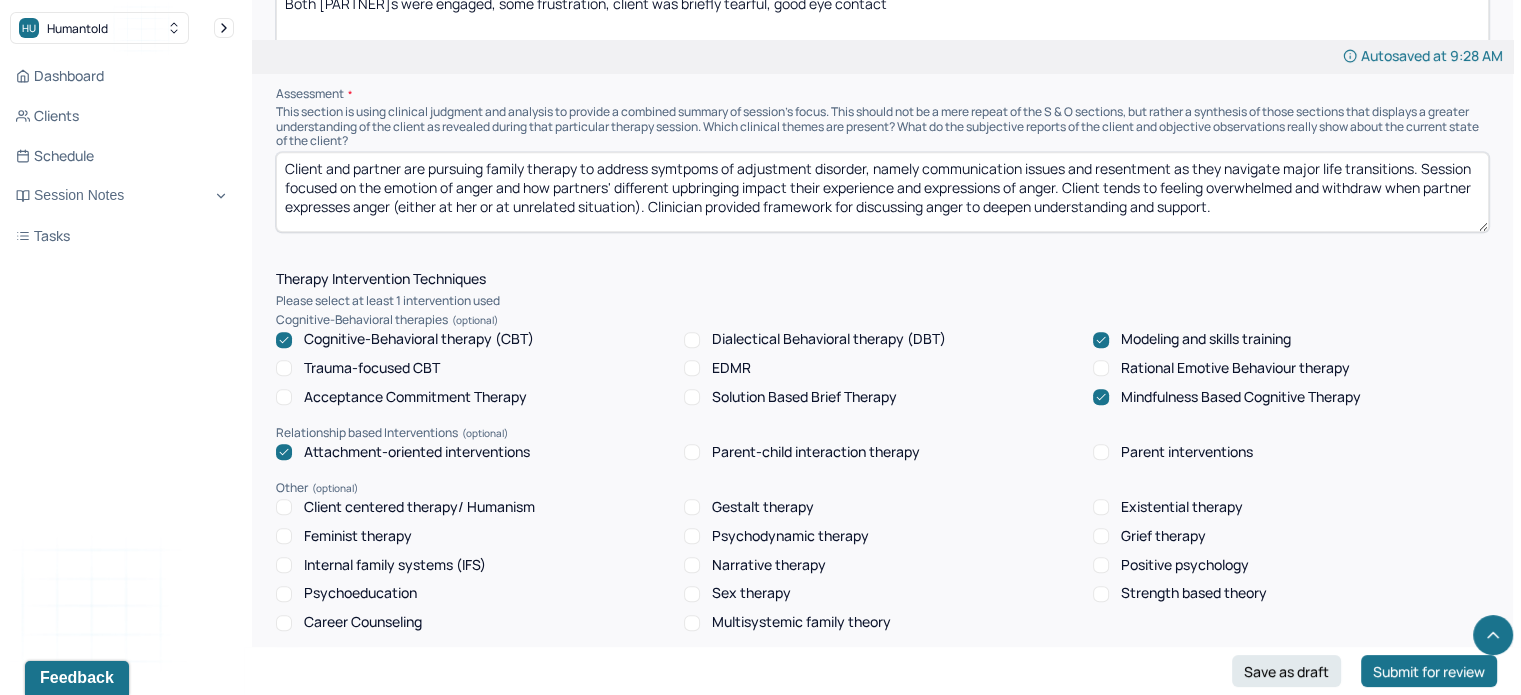 type on "Client and partner reported a good few weeks of travel, but challenges between them in the past couple of days. Partner is experiencing various situational challenges and client reports discomfort with his expressions of anger. Client reflected on anger not being a tolerated emotion within her family growing up and feeling emotion of anger is often unjustified. Partner expressed feeling abandoned in moments of anger/ sadness." 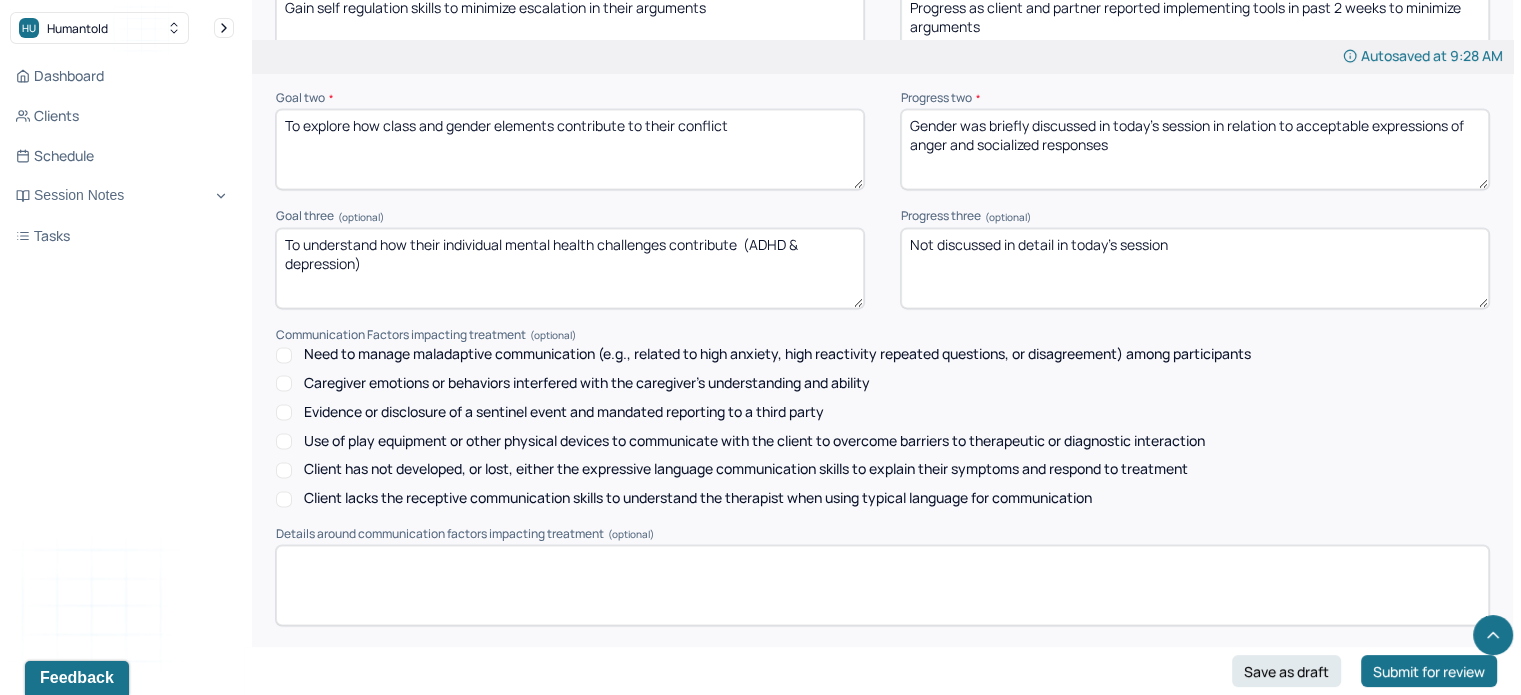 scroll, scrollTop: 2998, scrollLeft: 0, axis: vertical 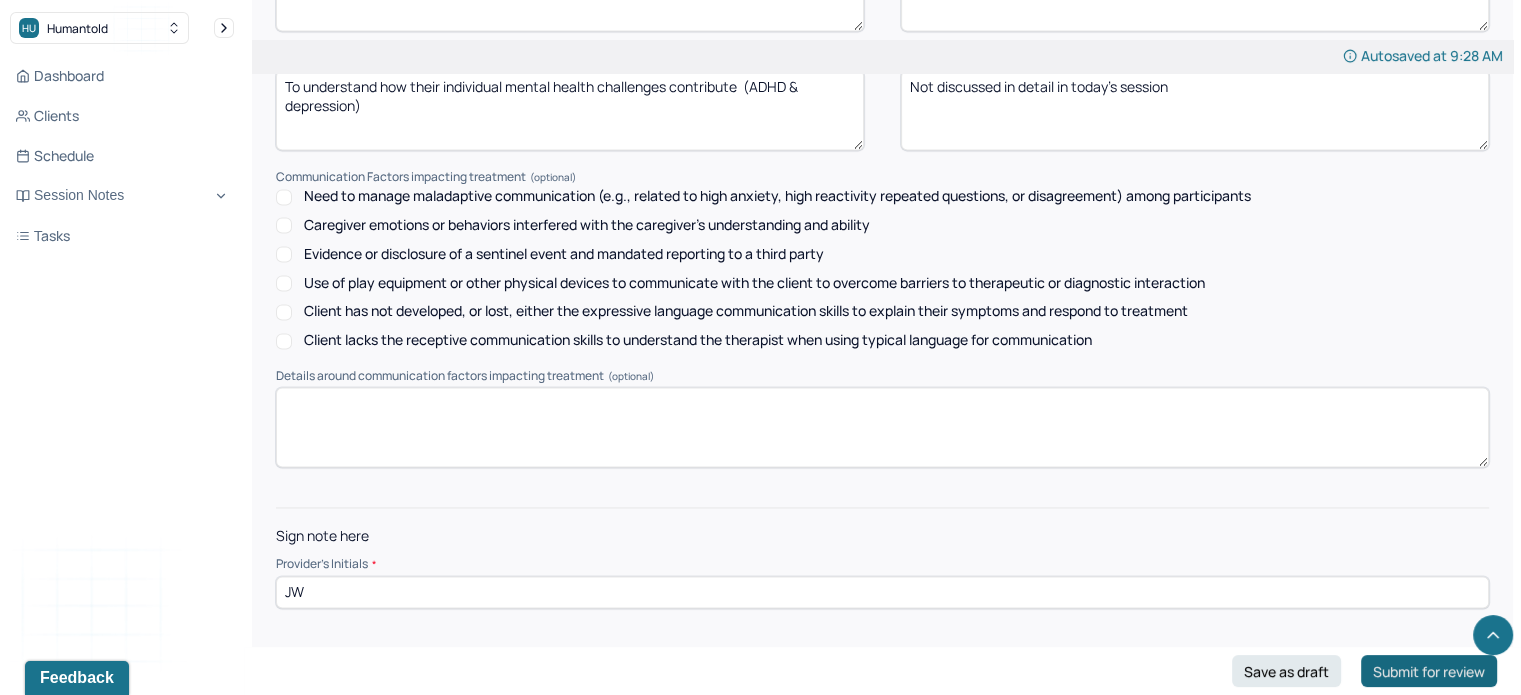 click on "Submit for review" at bounding box center (1429, 671) 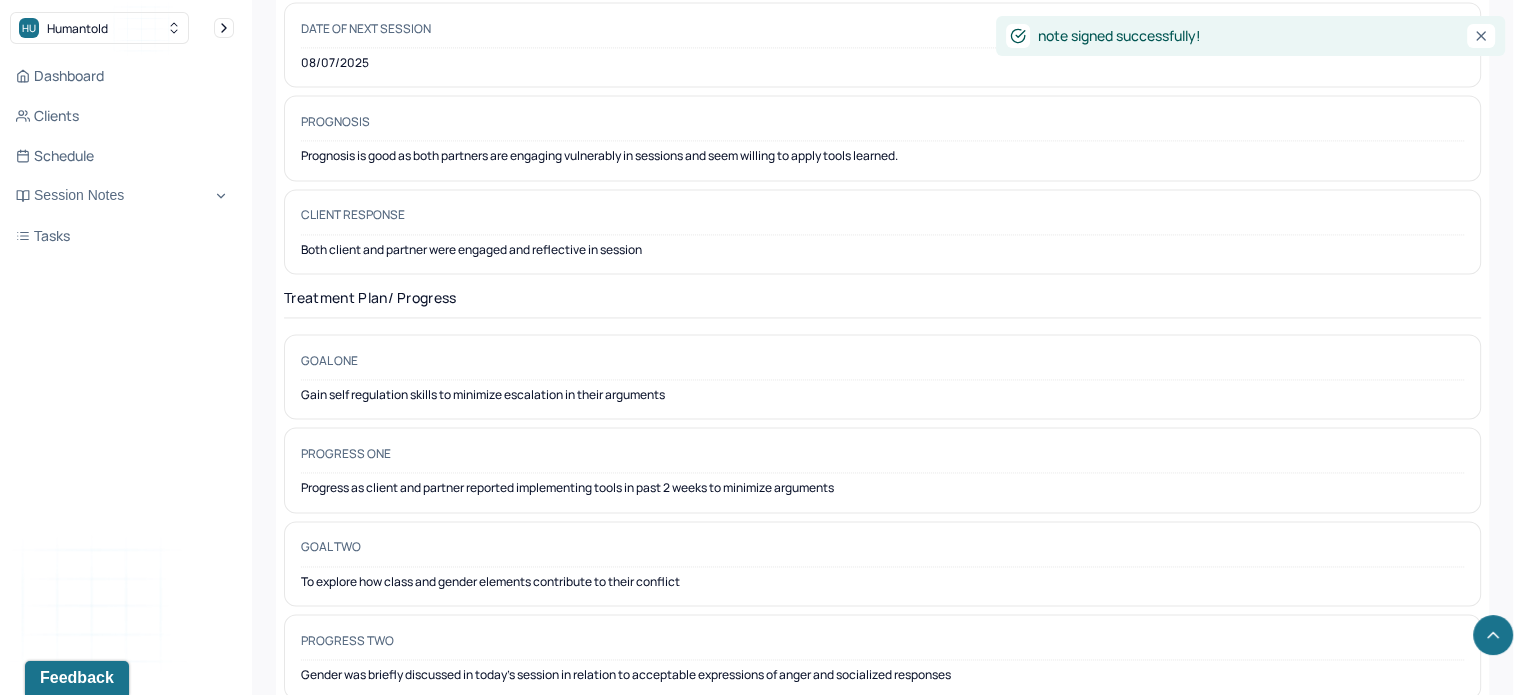 scroll, scrollTop: 2857, scrollLeft: 0, axis: vertical 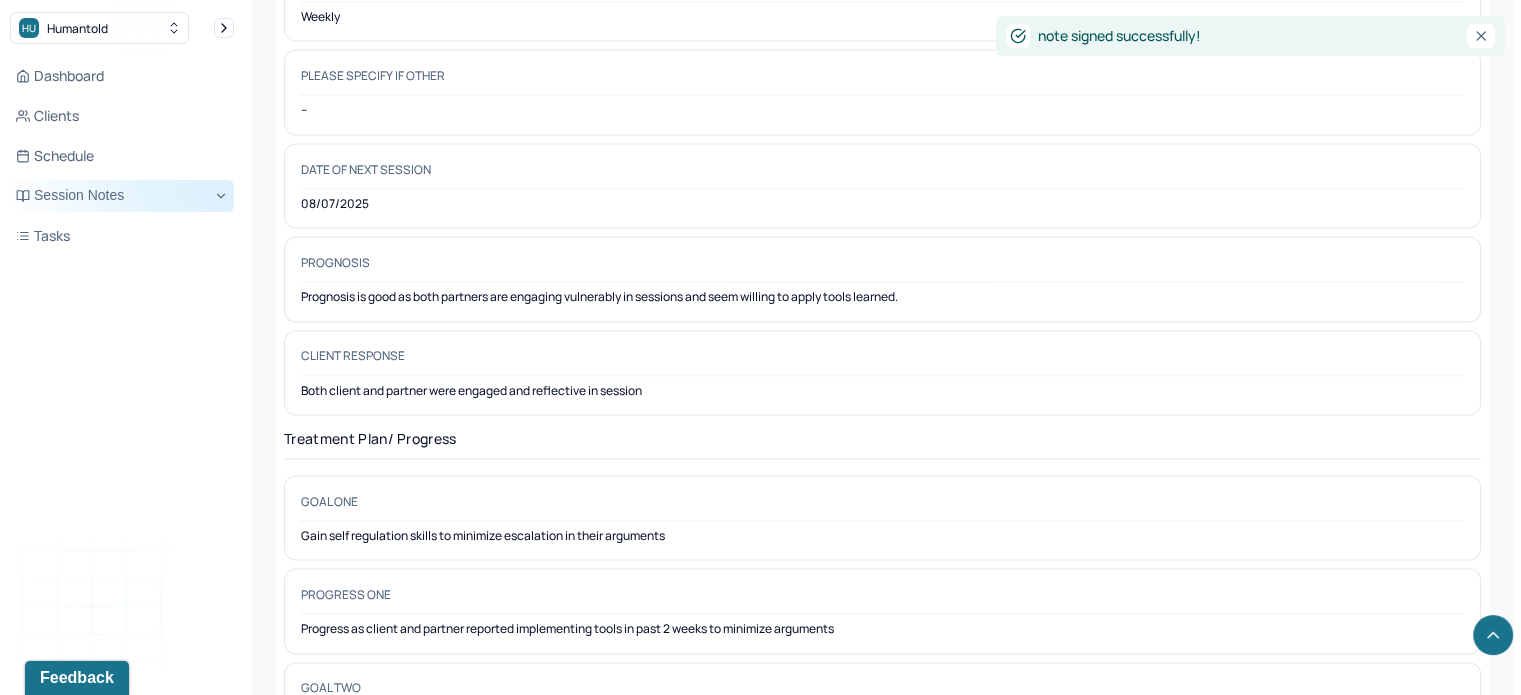click on "Session Notes" at bounding box center (122, 196) 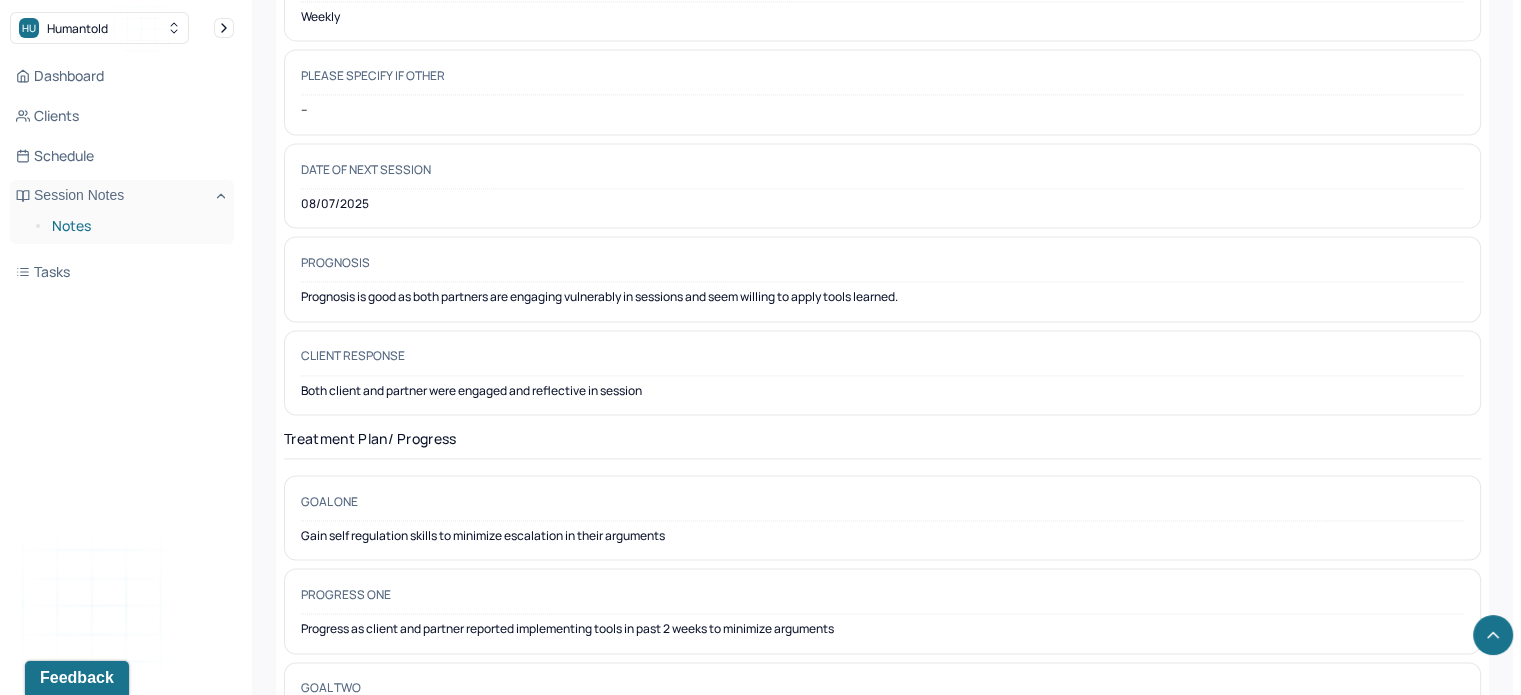 click on "Notes" at bounding box center (135, 226) 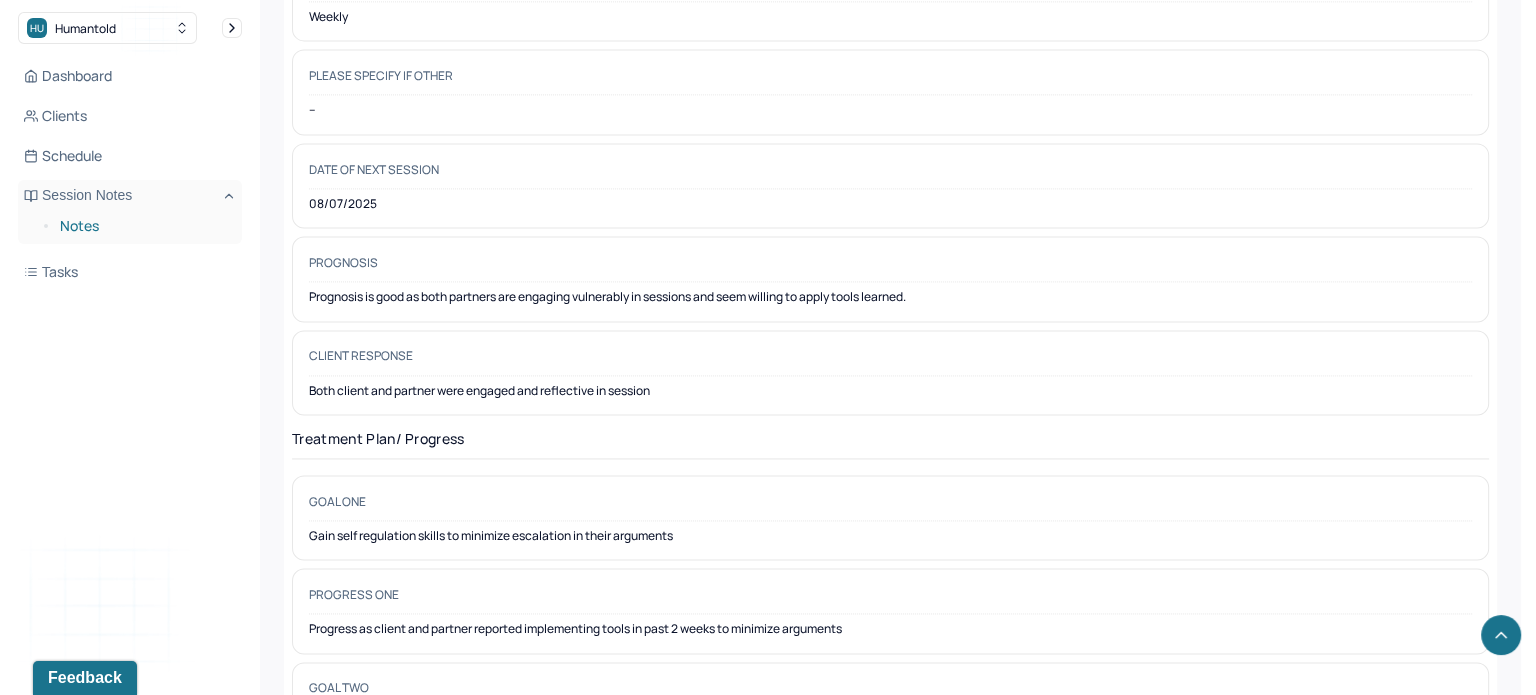 scroll, scrollTop: 0, scrollLeft: 0, axis: both 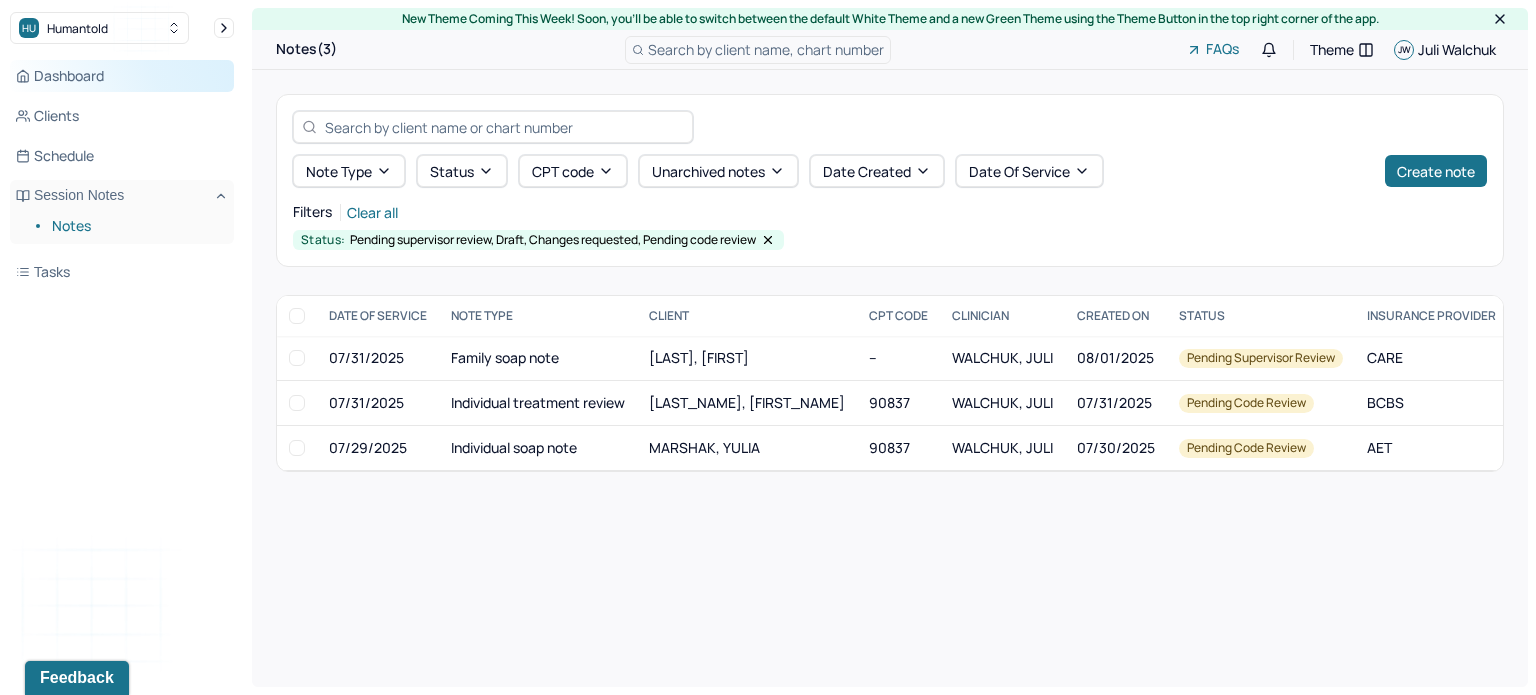 click on "Dashboard" at bounding box center [122, 76] 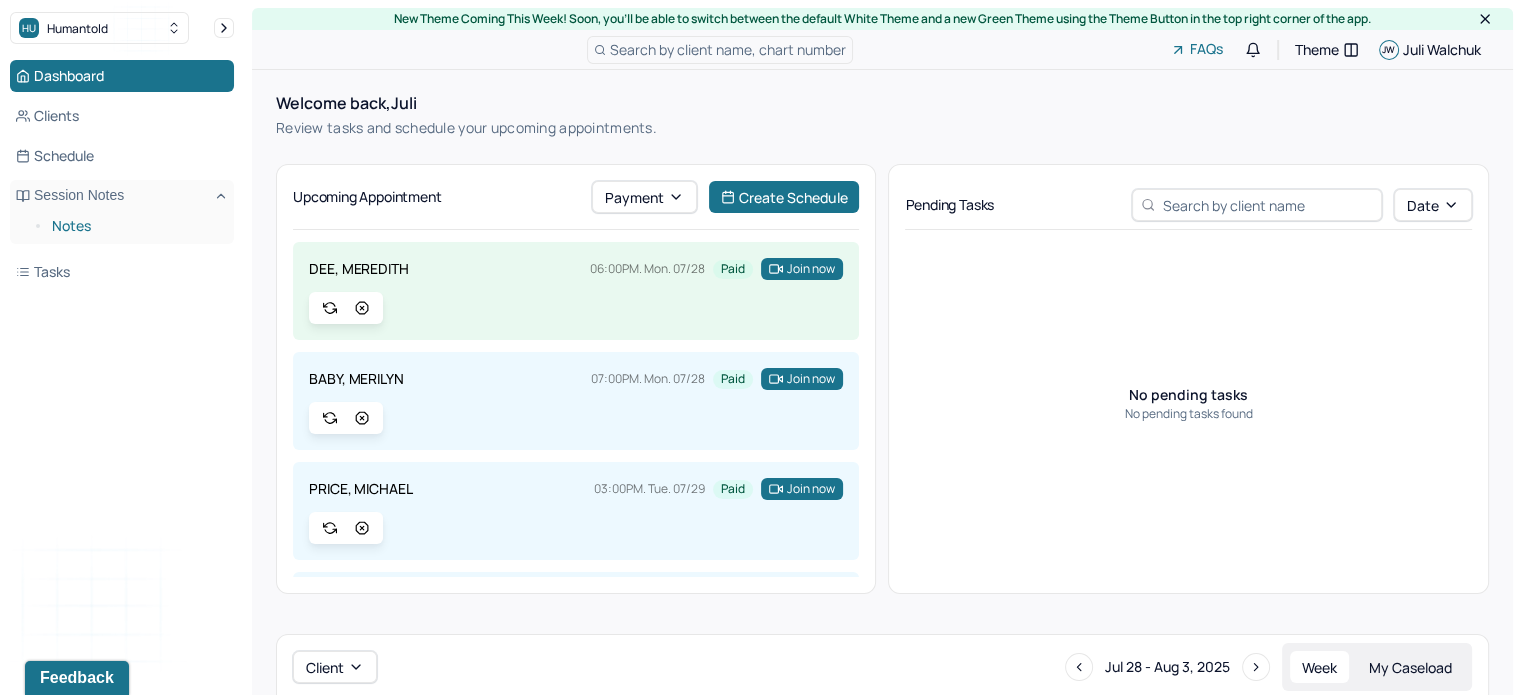 click on "Notes" at bounding box center [135, 226] 